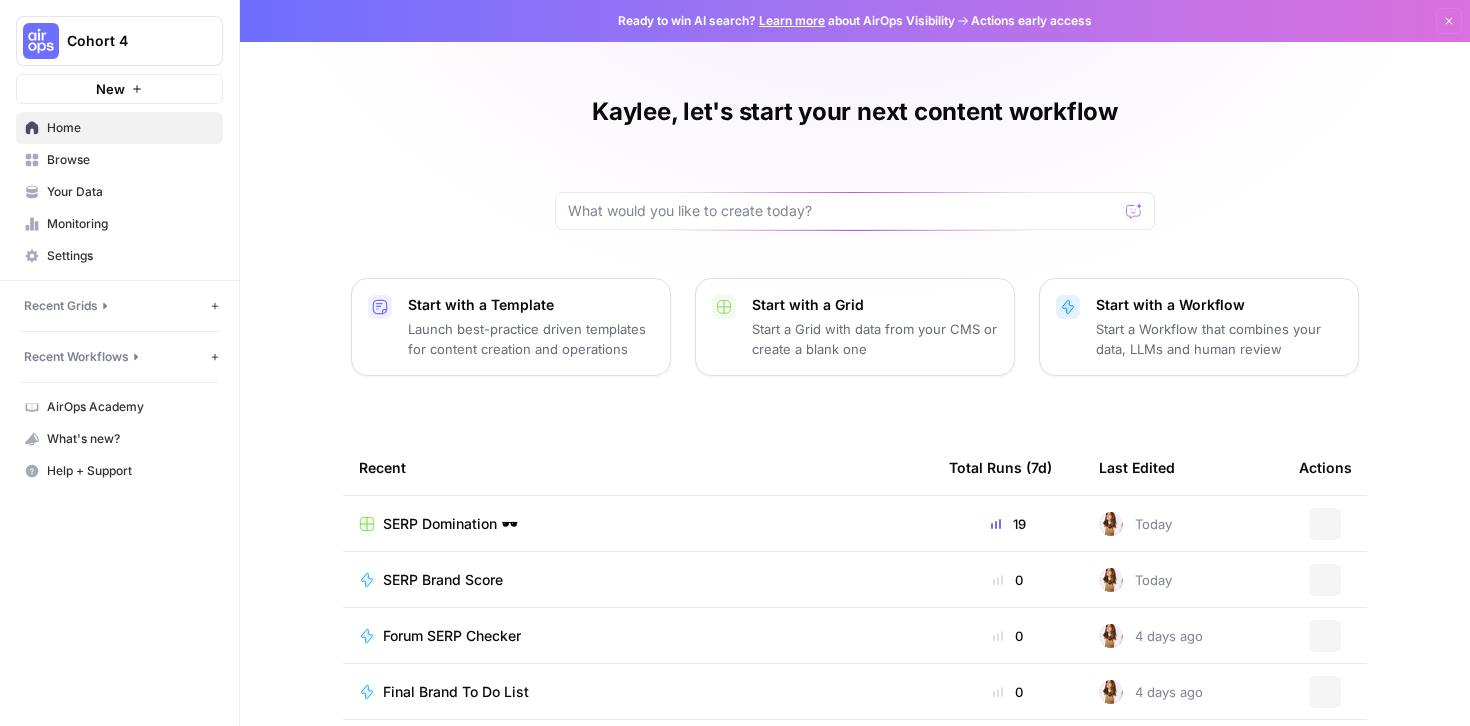 scroll, scrollTop: 0, scrollLeft: 0, axis: both 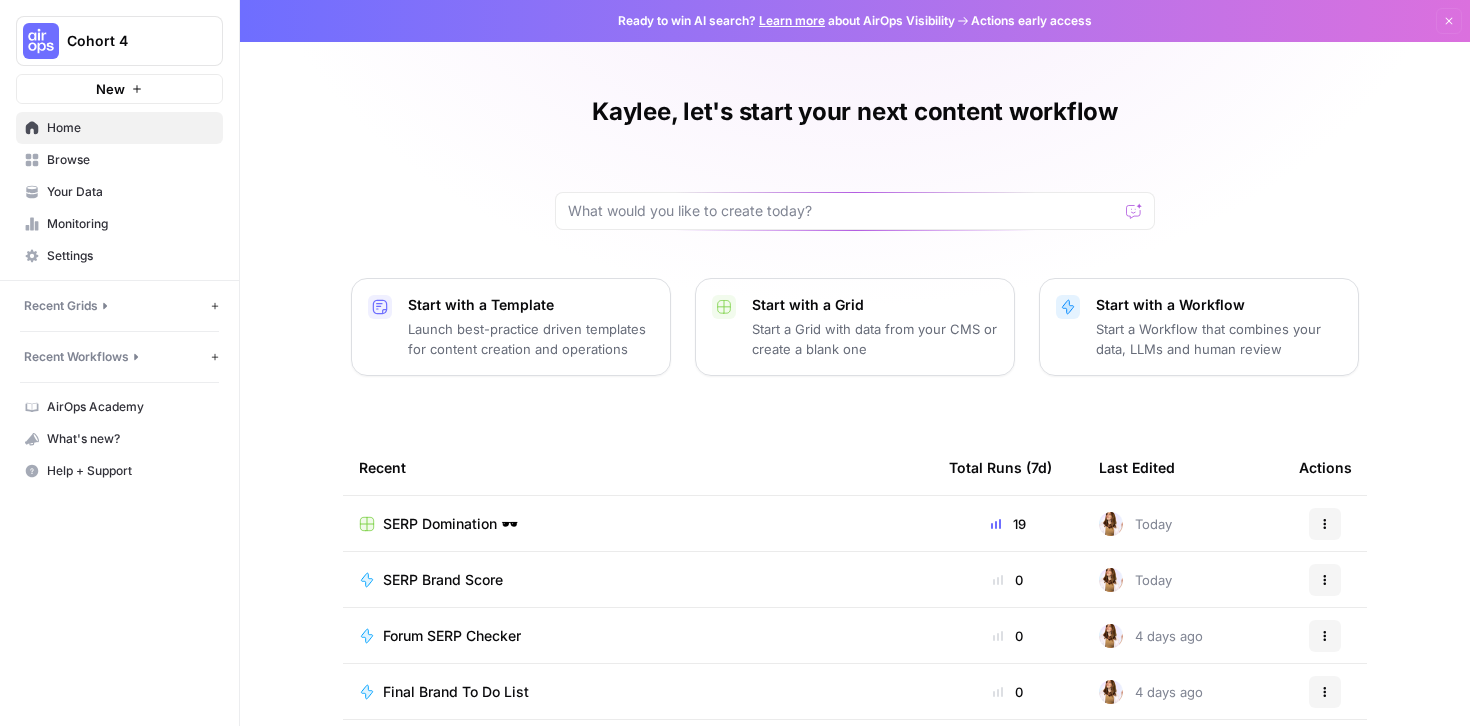 click on "Browse" at bounding box center [130, 160] 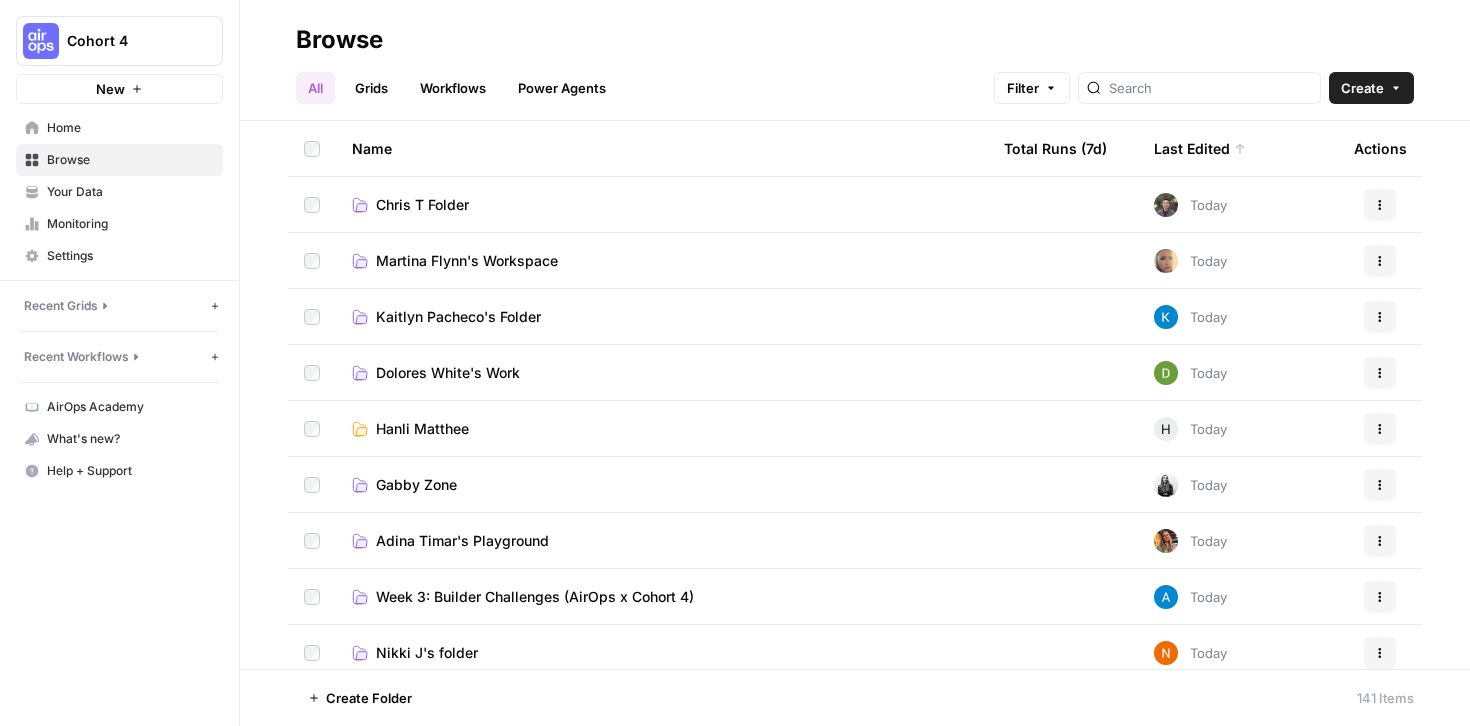 click on "Workflows" at bounding box center [453, 88] 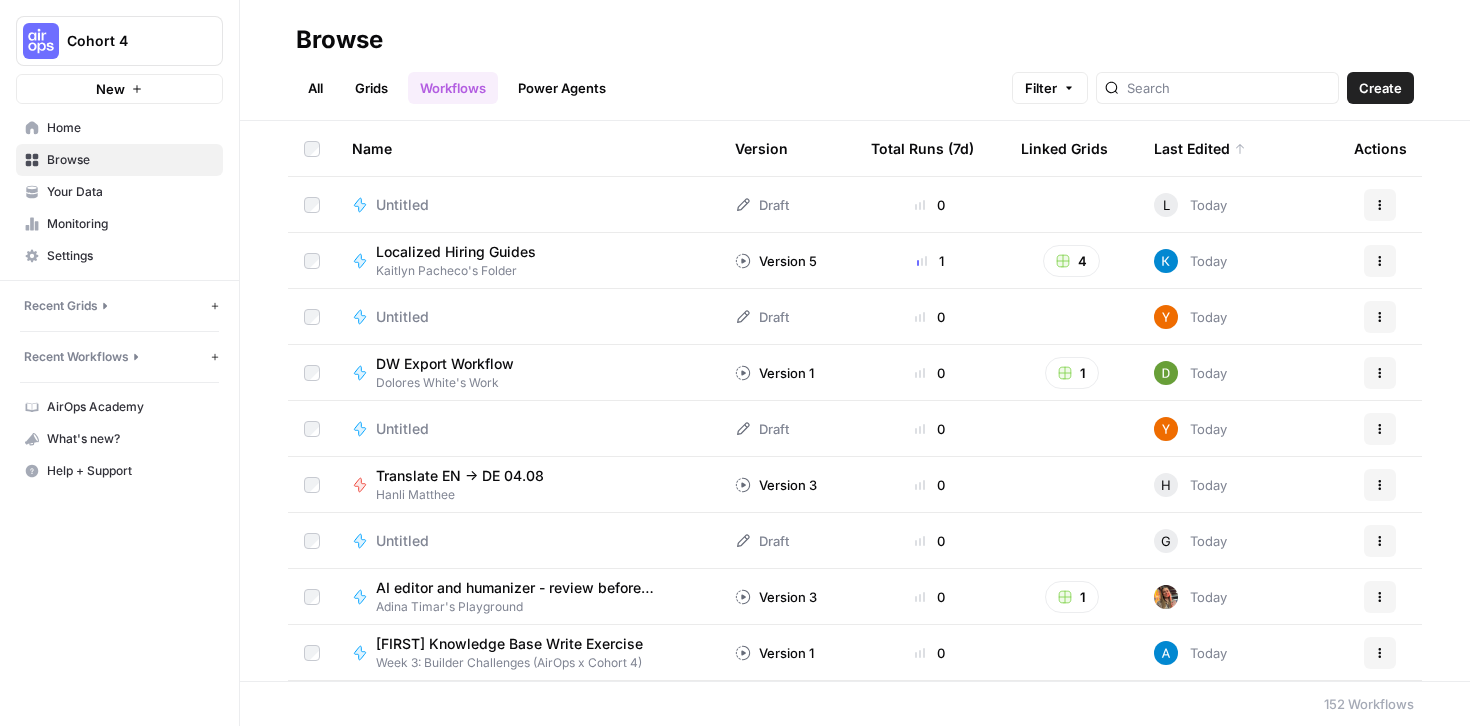 click on "Grids" at bounding box center (371, 88) 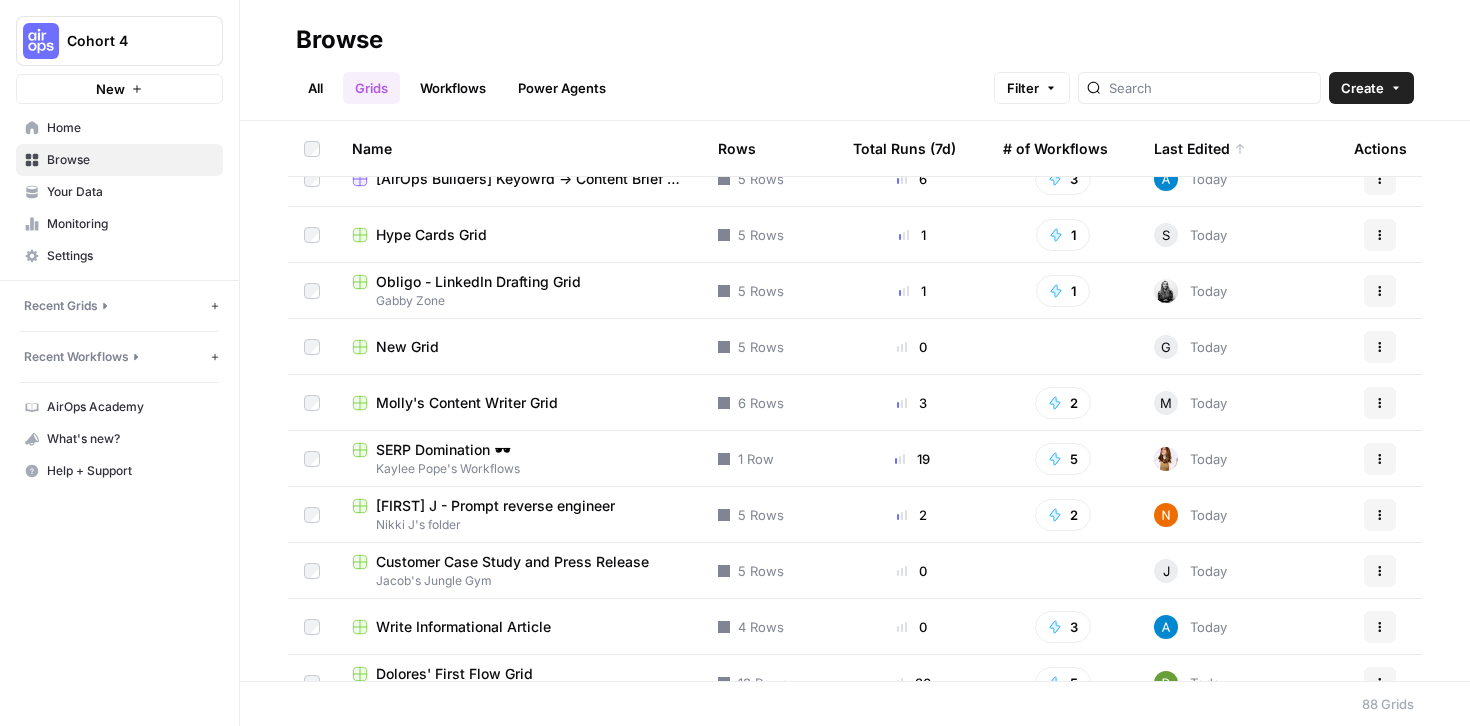 scroll, scrollTop: 0, scrollLeft: 0, axis: both 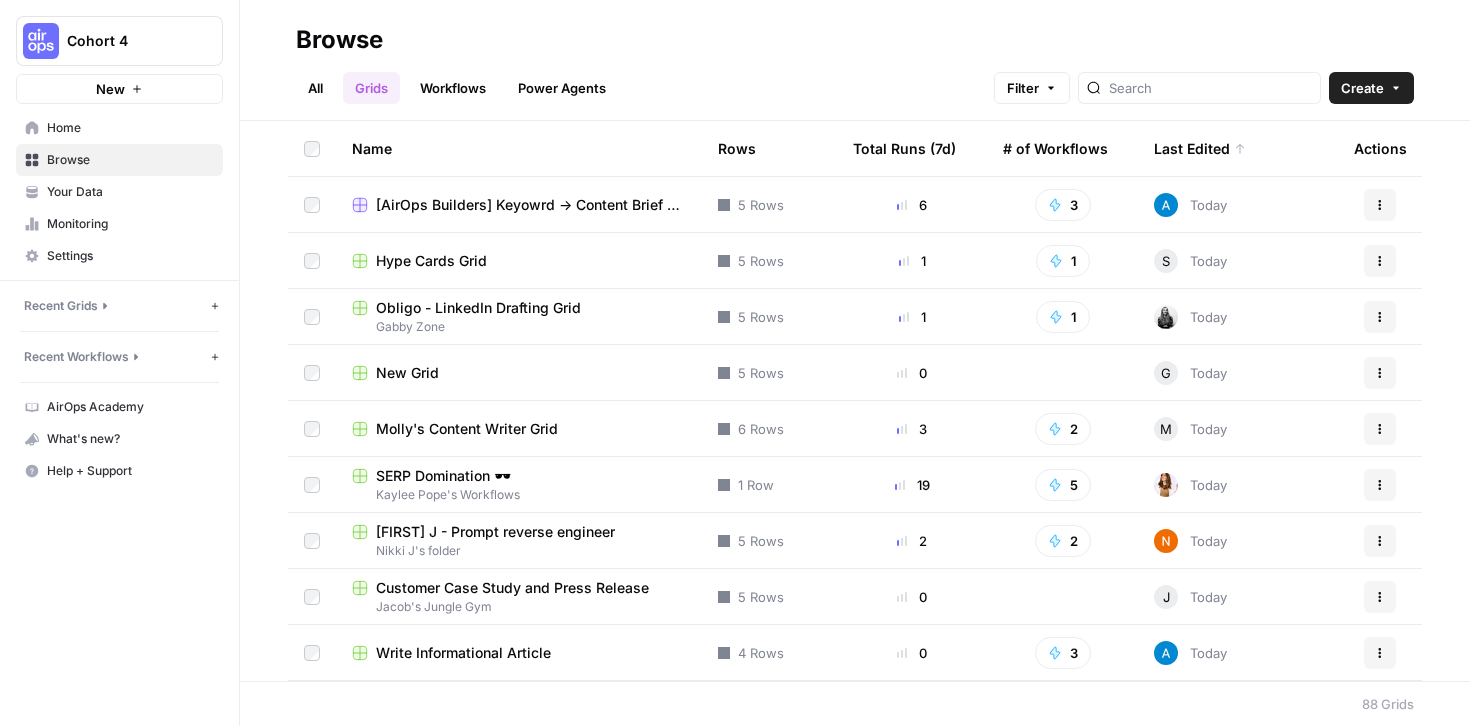click on "Workflows" at bounding box center (453, 88) 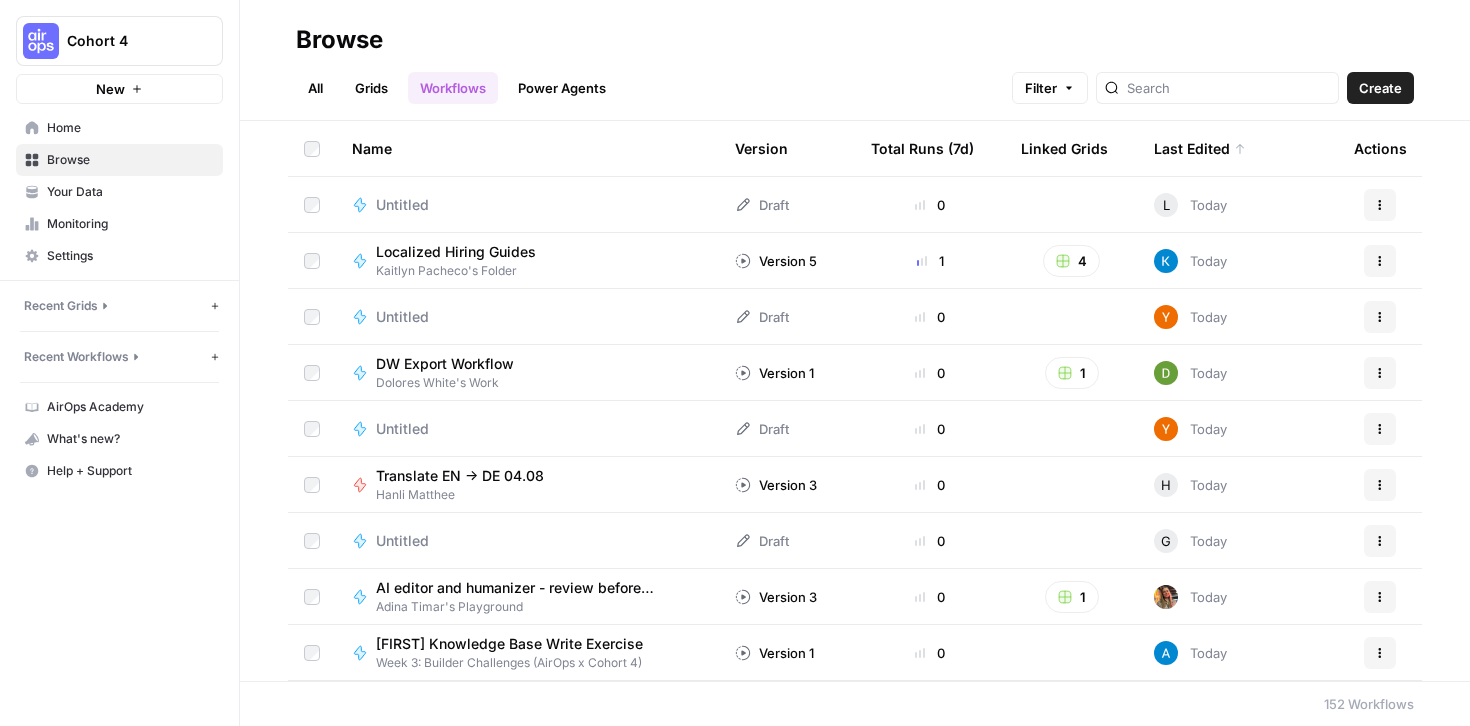 click on "All" at bounding box center (315, 88) 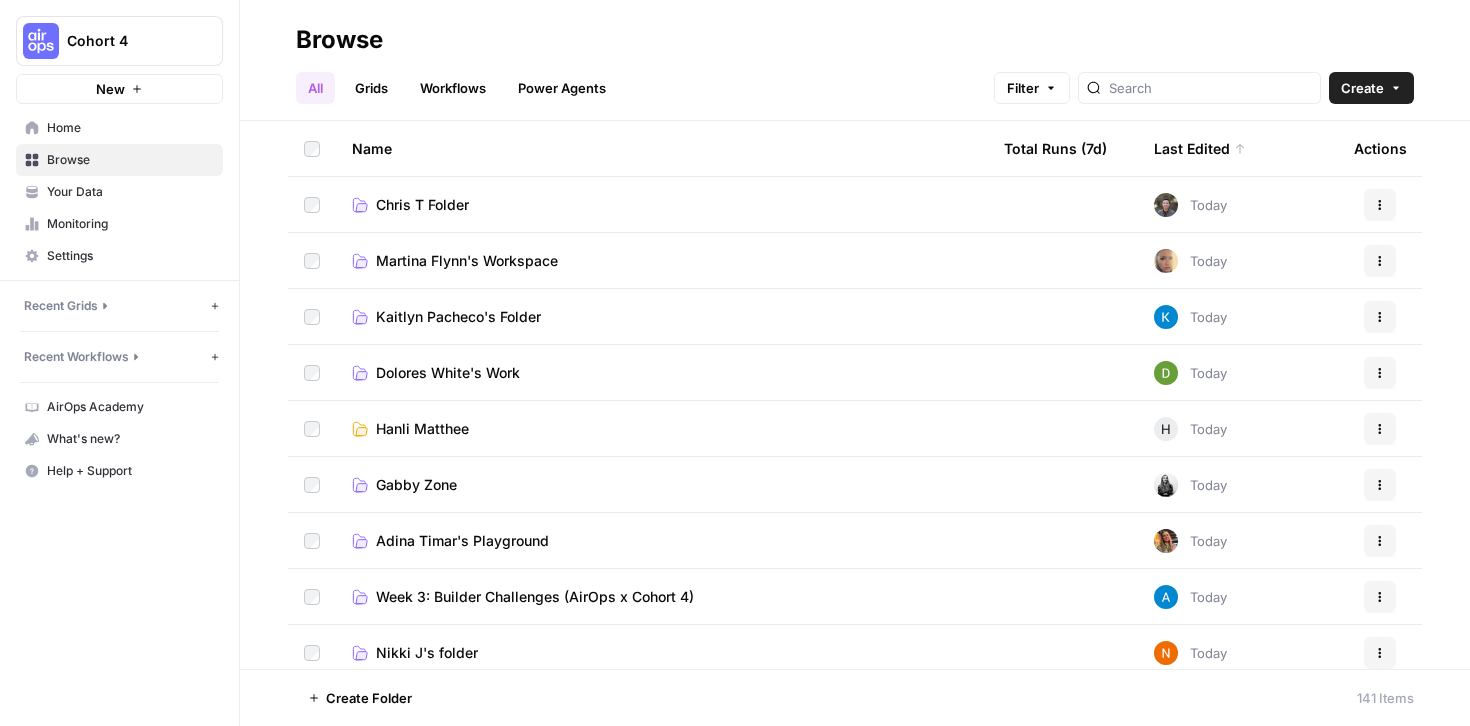 click on "Week 3: Builder Challenges (AirOps x Cohort 4)" at bounding box center [535, 597] 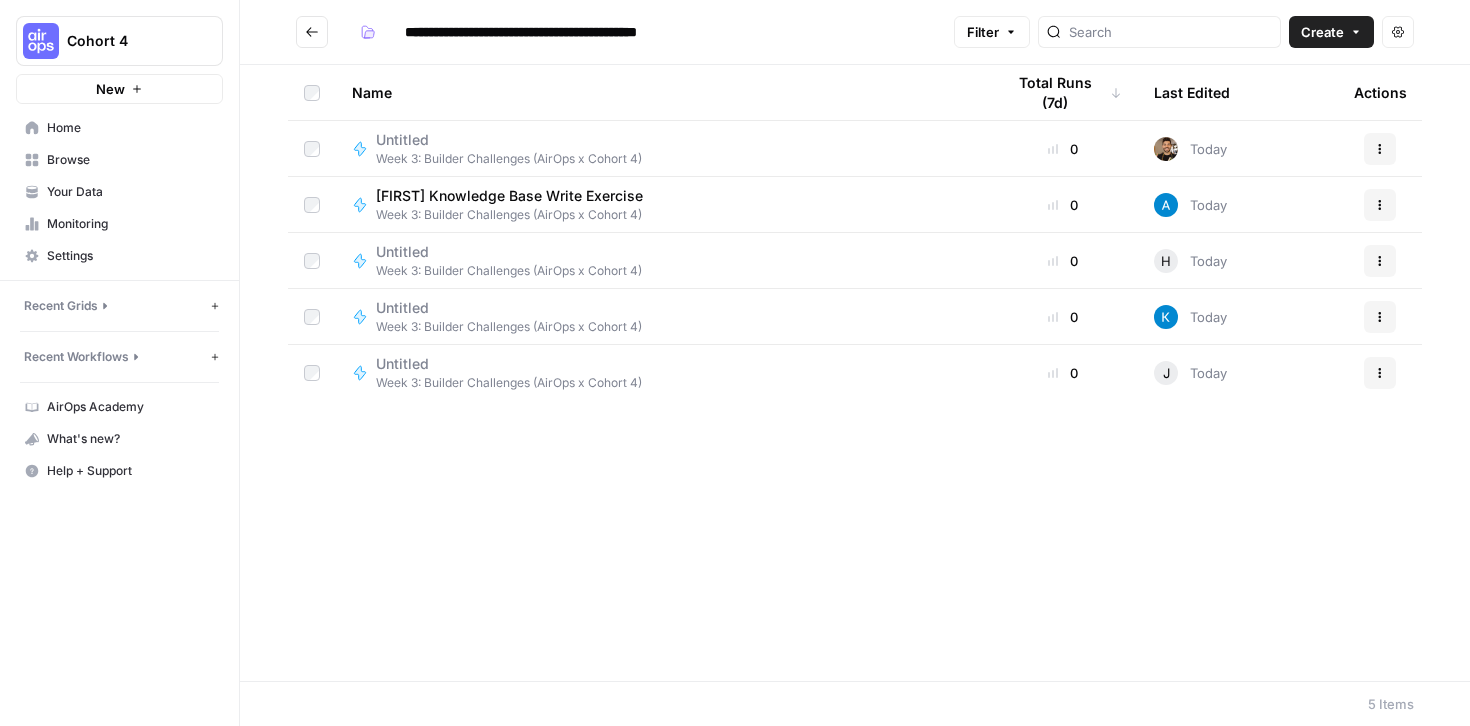 click on "Create" at bounding box center (1322, 32) 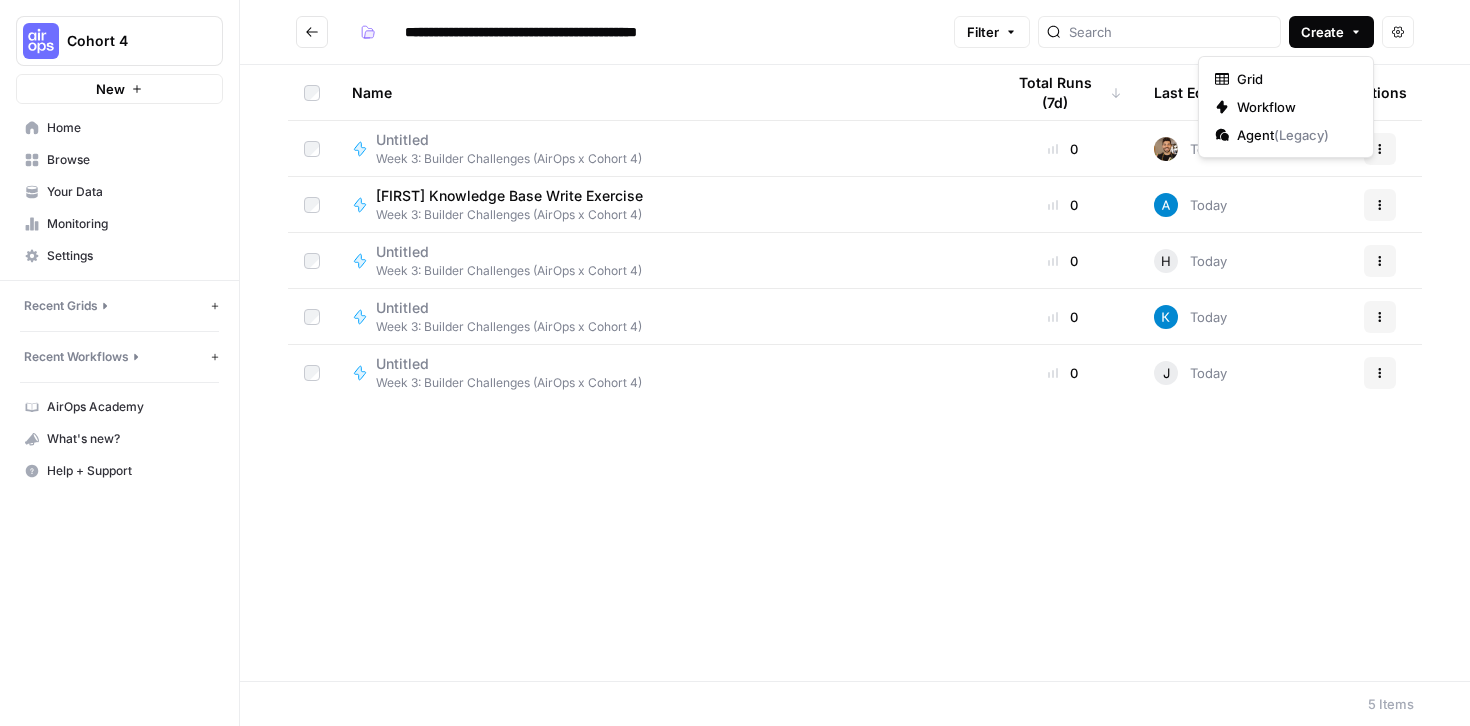 click on "Create" at bounding box center (1322, 32) 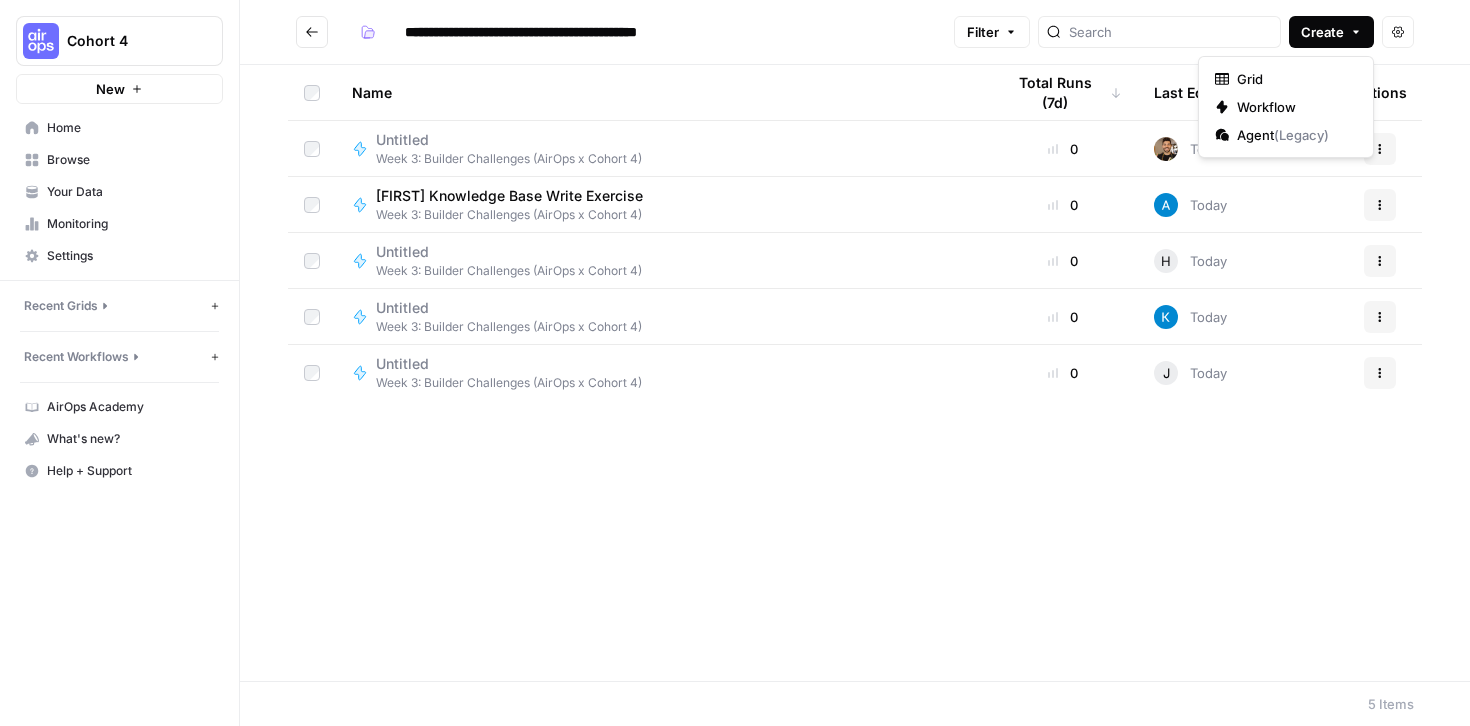 click on "Create" at bounding box center (1331, 32) 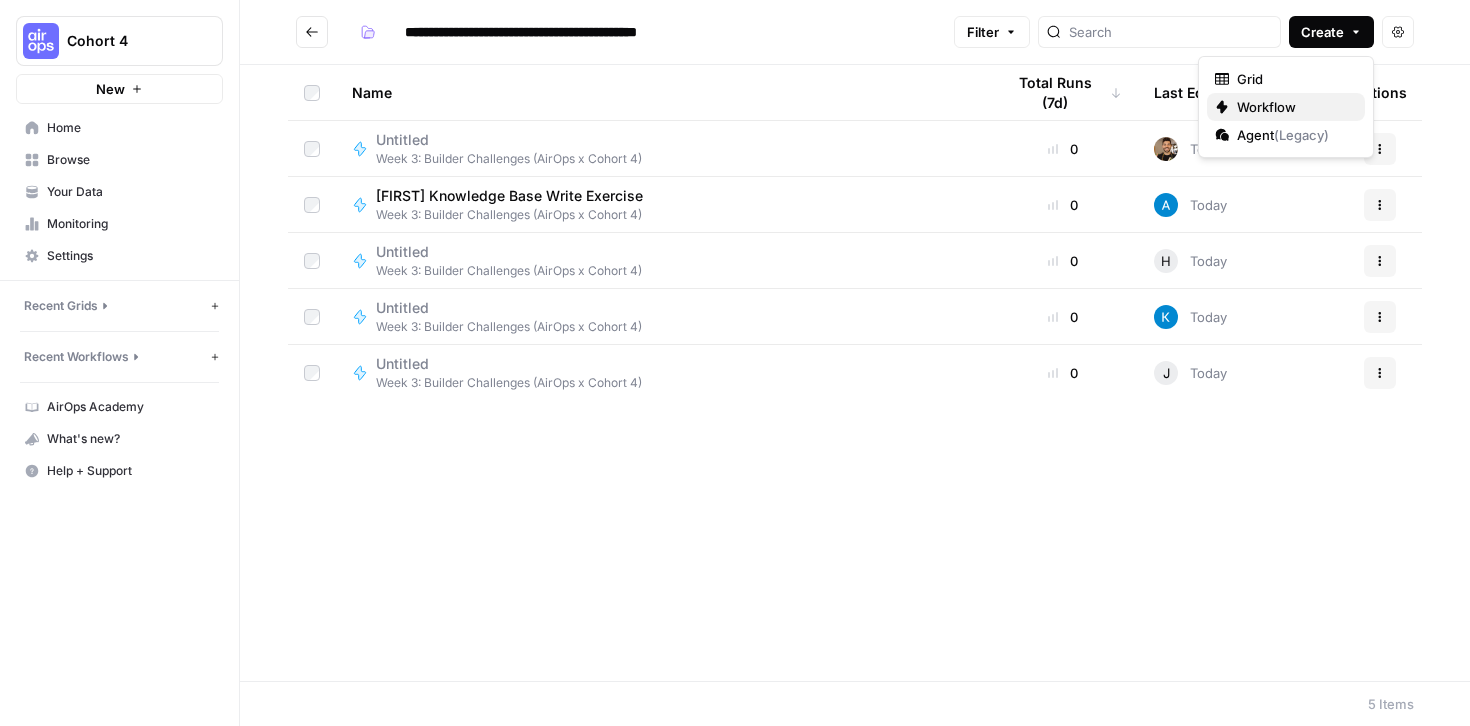 click on "Workflow" at bounding box center [1293, 107] 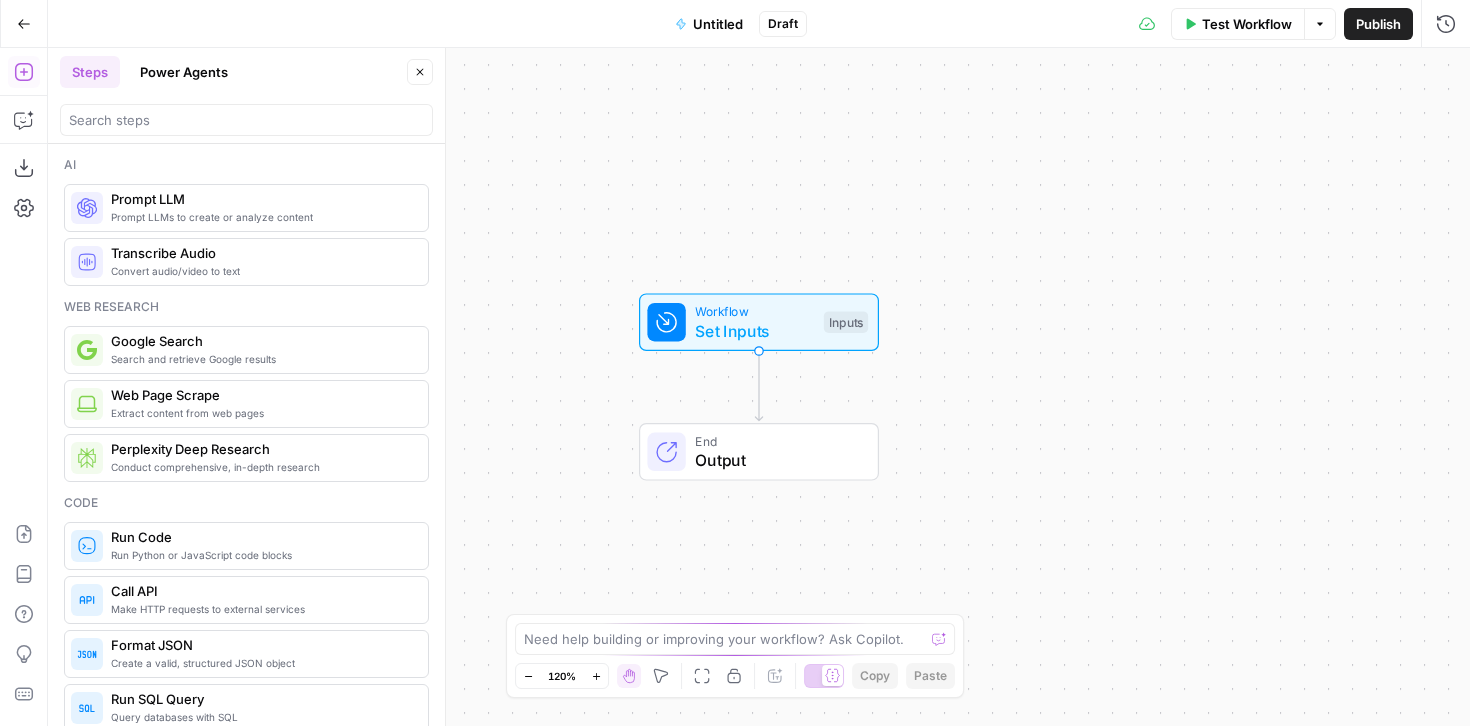 click on "Untitled" at bounding box center [718, 24] 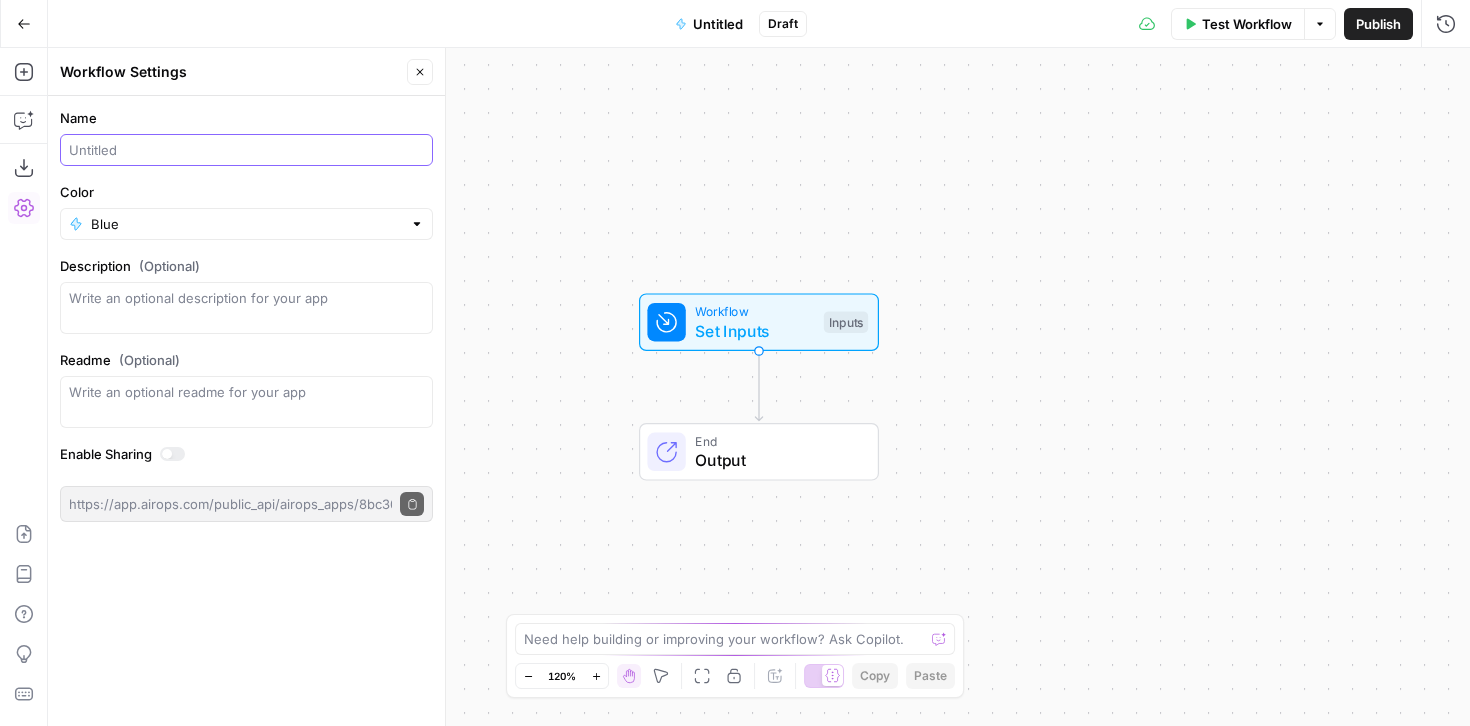 click on "Name" at bounding box center [246, 150] 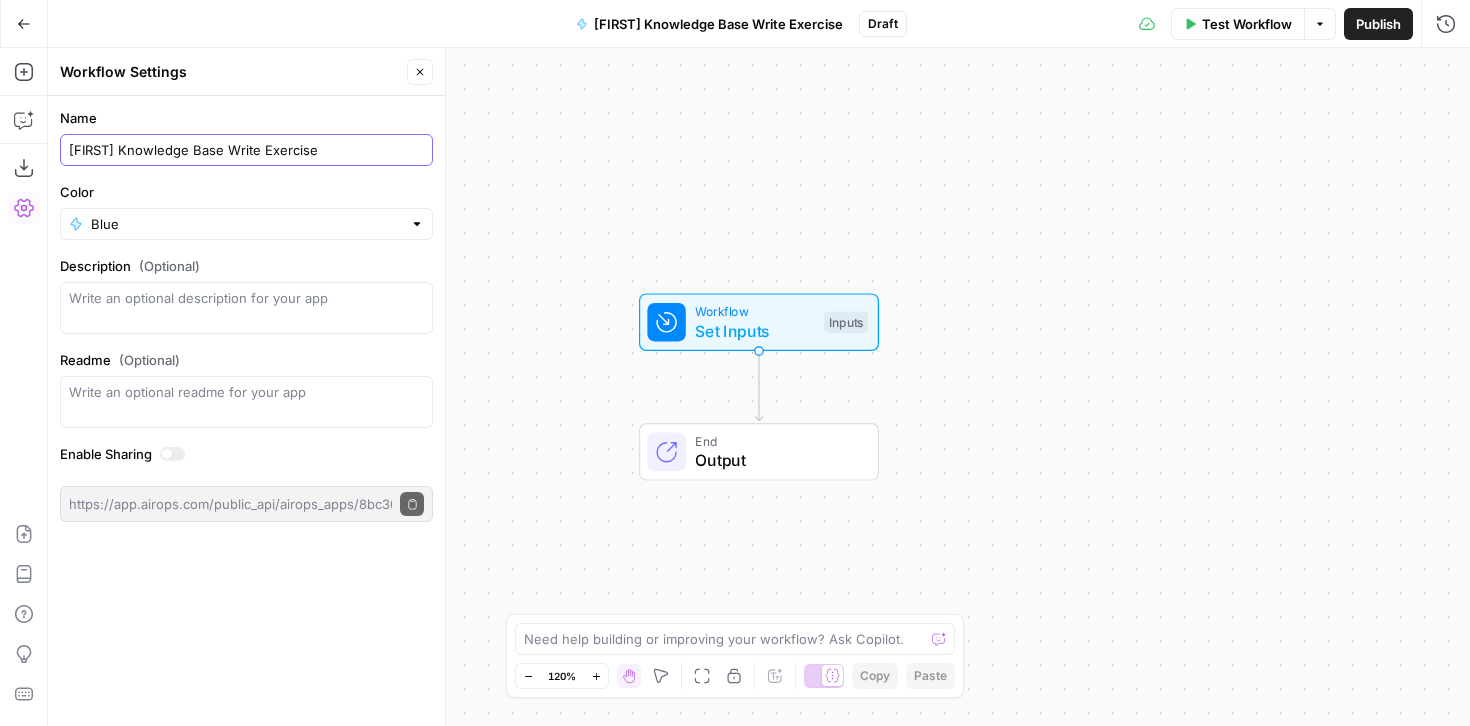 type on "[FIRST] Knowledge Base Write Exercise" 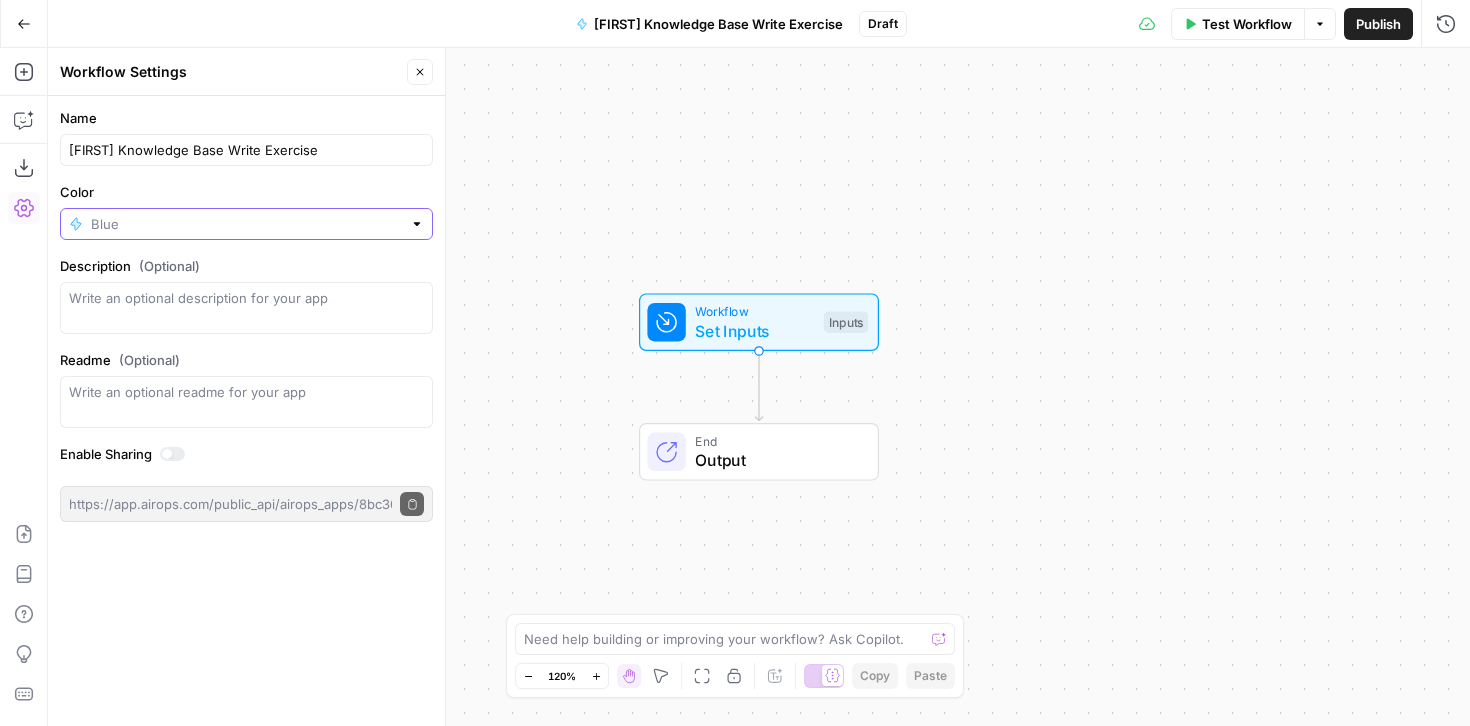 click on "Color" at bounding box center [246, 224] 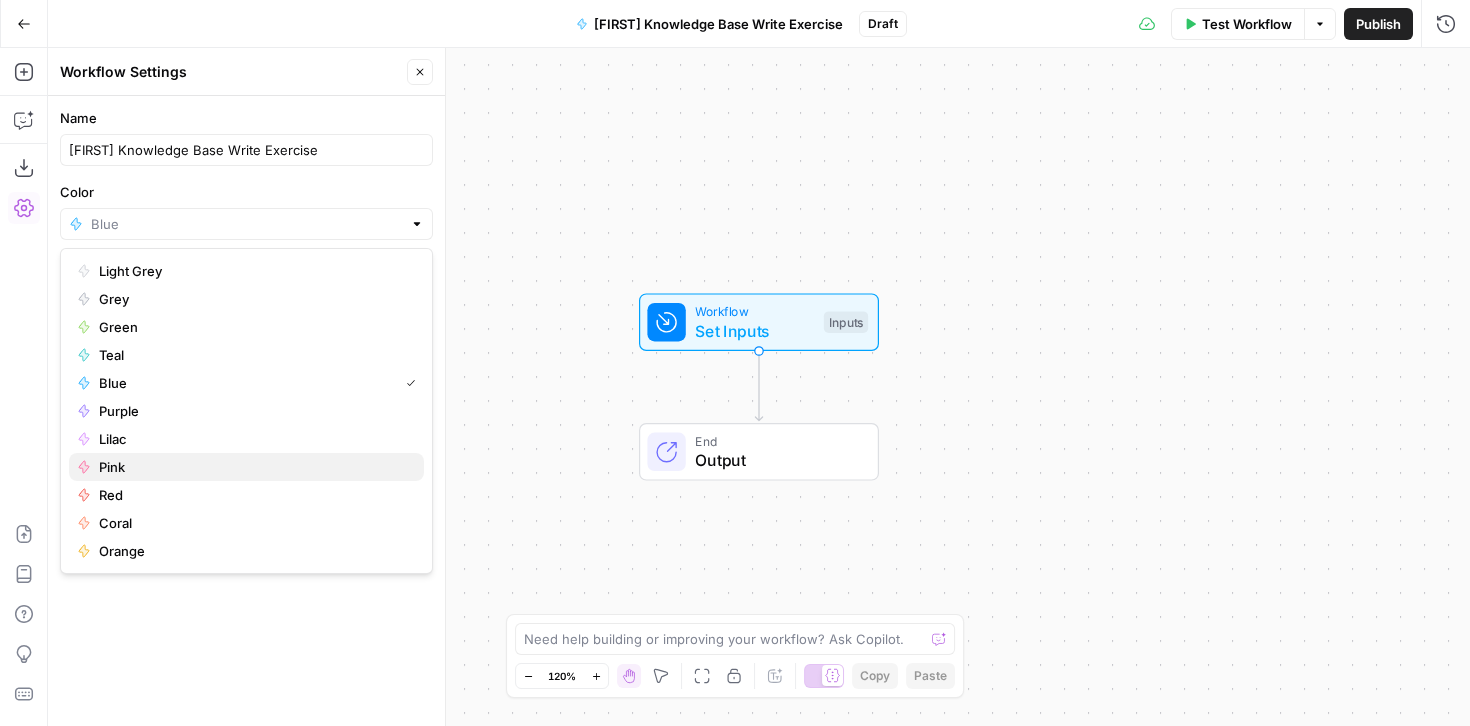click on "Pink" at bounding box center (253, 467) 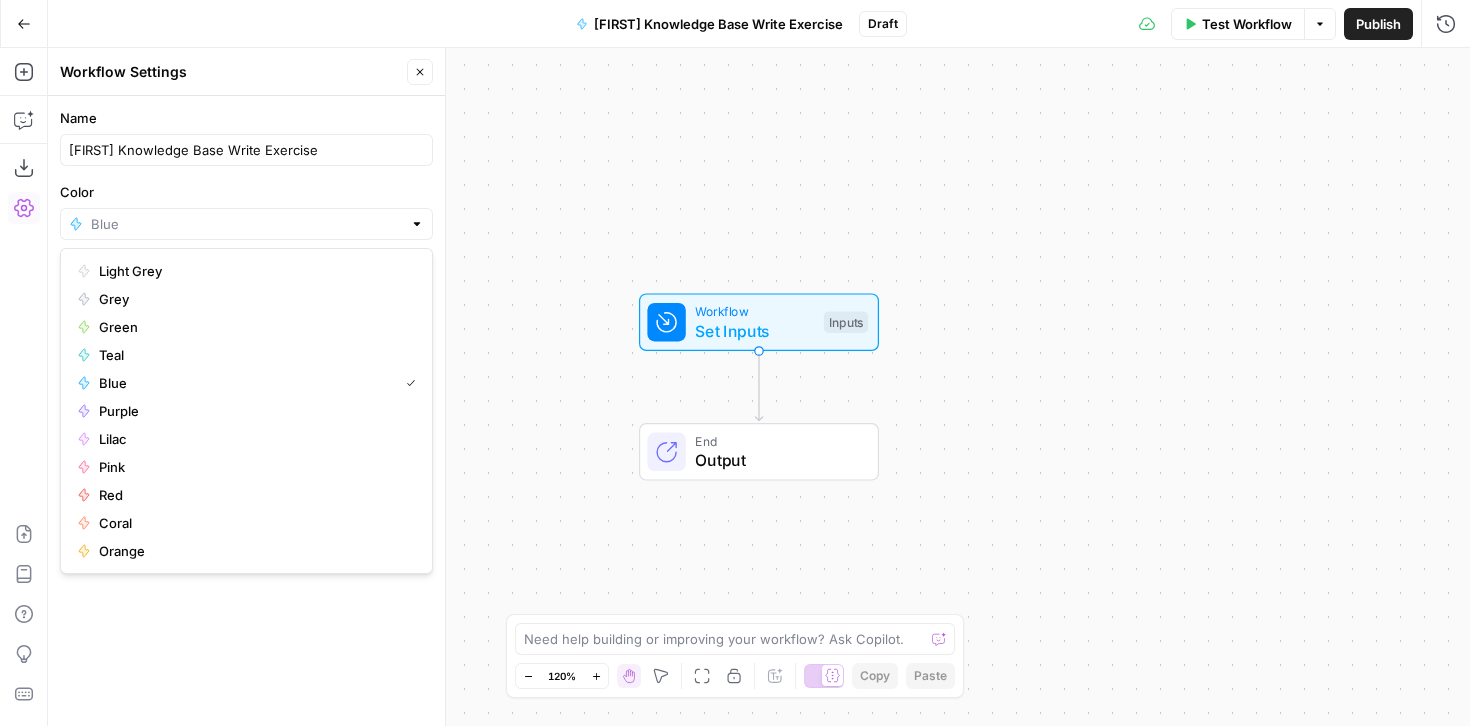 type on "Pink" 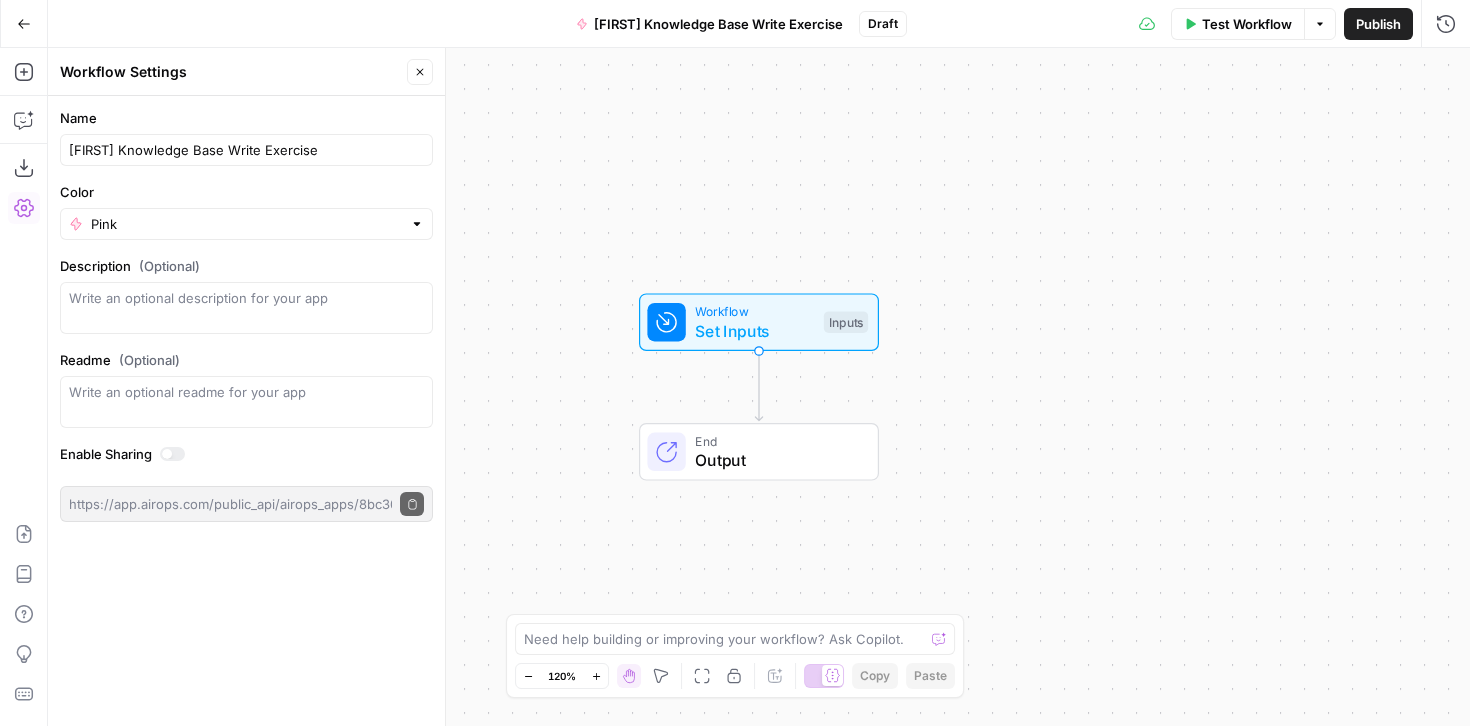 click on "Workflow Set Inputs Inputs End Output" at bounding box center (759, 387) 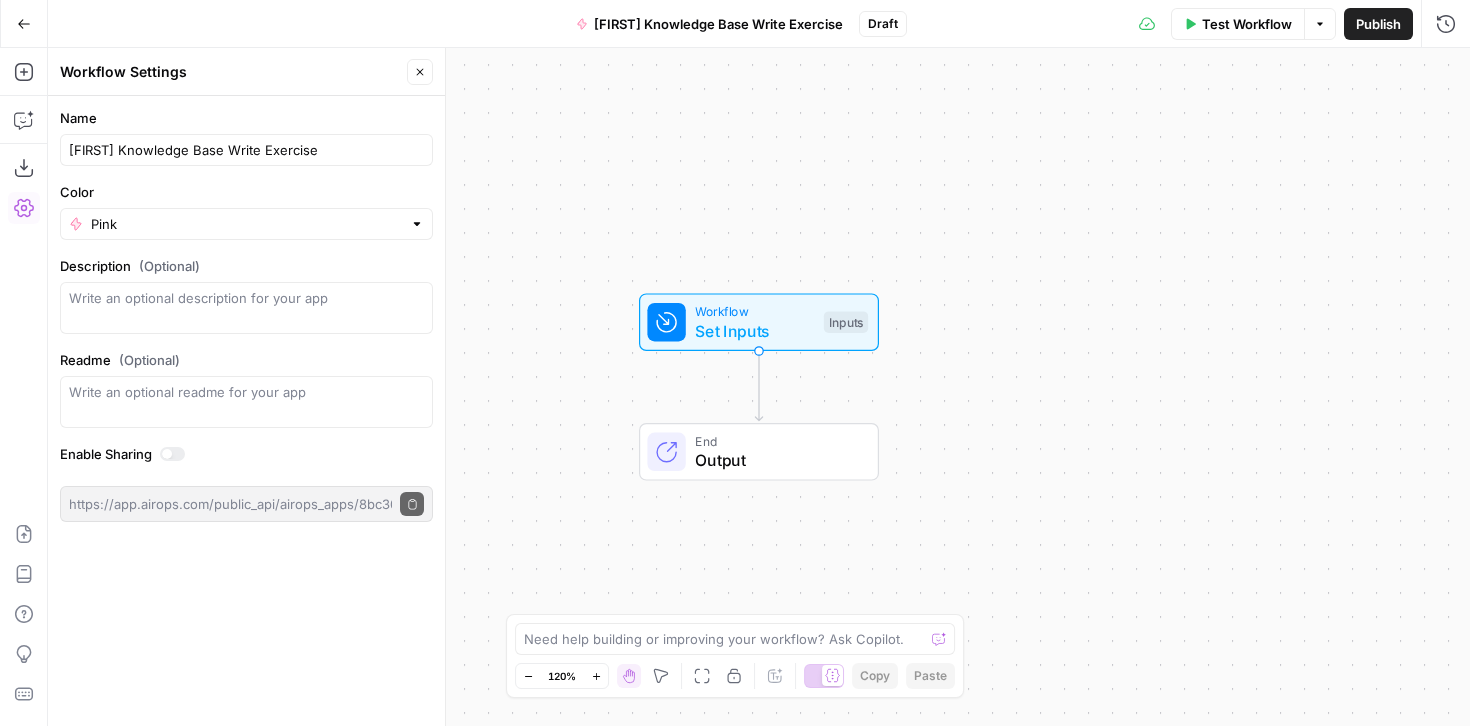click on "Workflow" at bounding box center (754, 311) 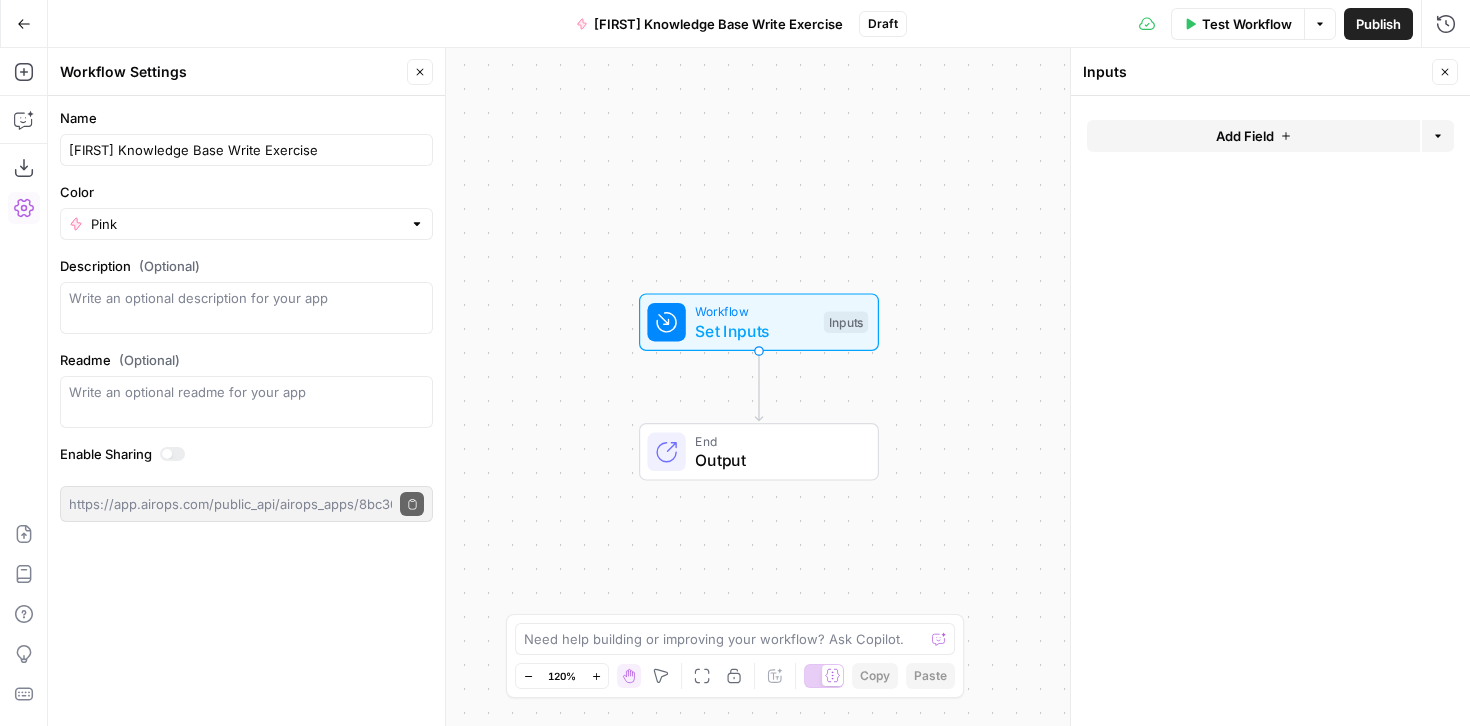 click on "Add Field" at bounding box center [1245, 136] 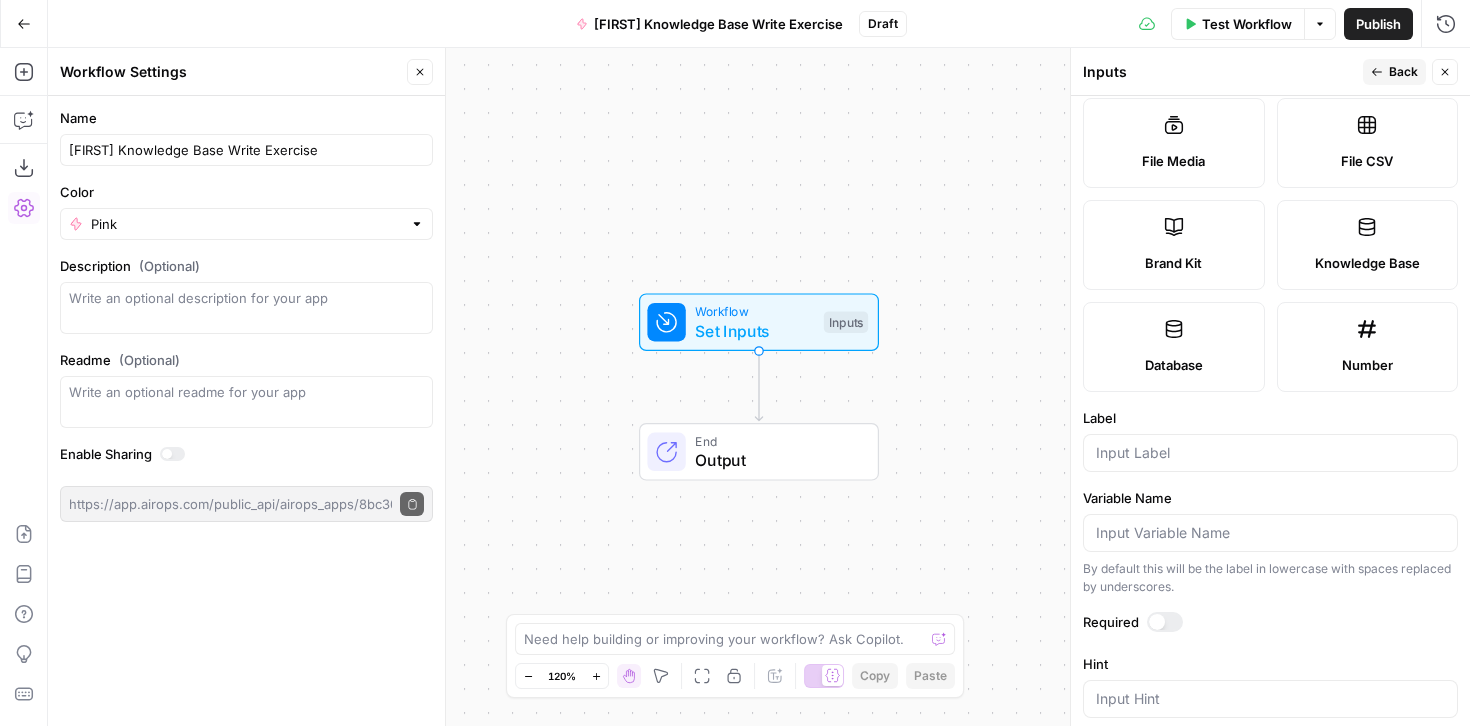 scroll, scrollTop: 337, scrollLeft: 0, axis: vertical 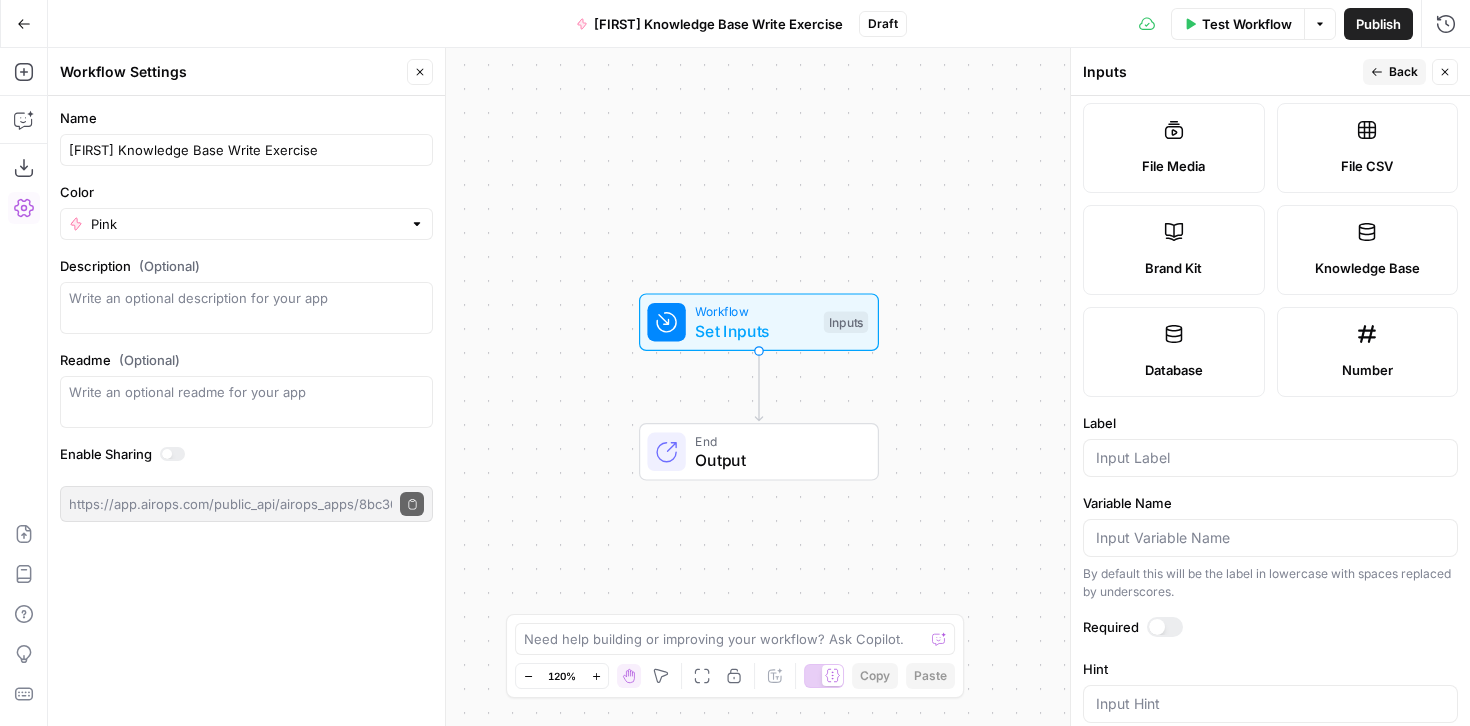 click on "Brand Kit" at bounding box center [1174, 250] 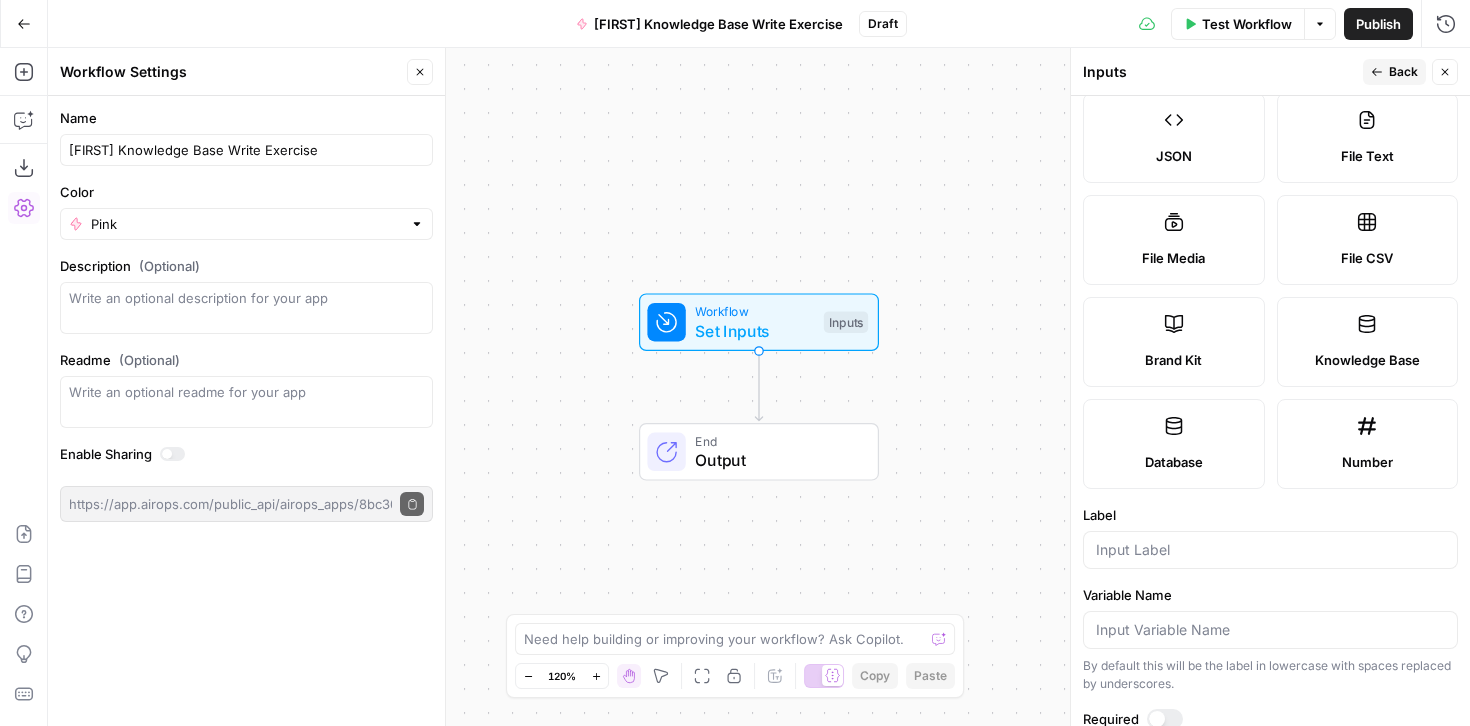 scroll, scrollTop: 0, scrollLeft: 0, axis: both 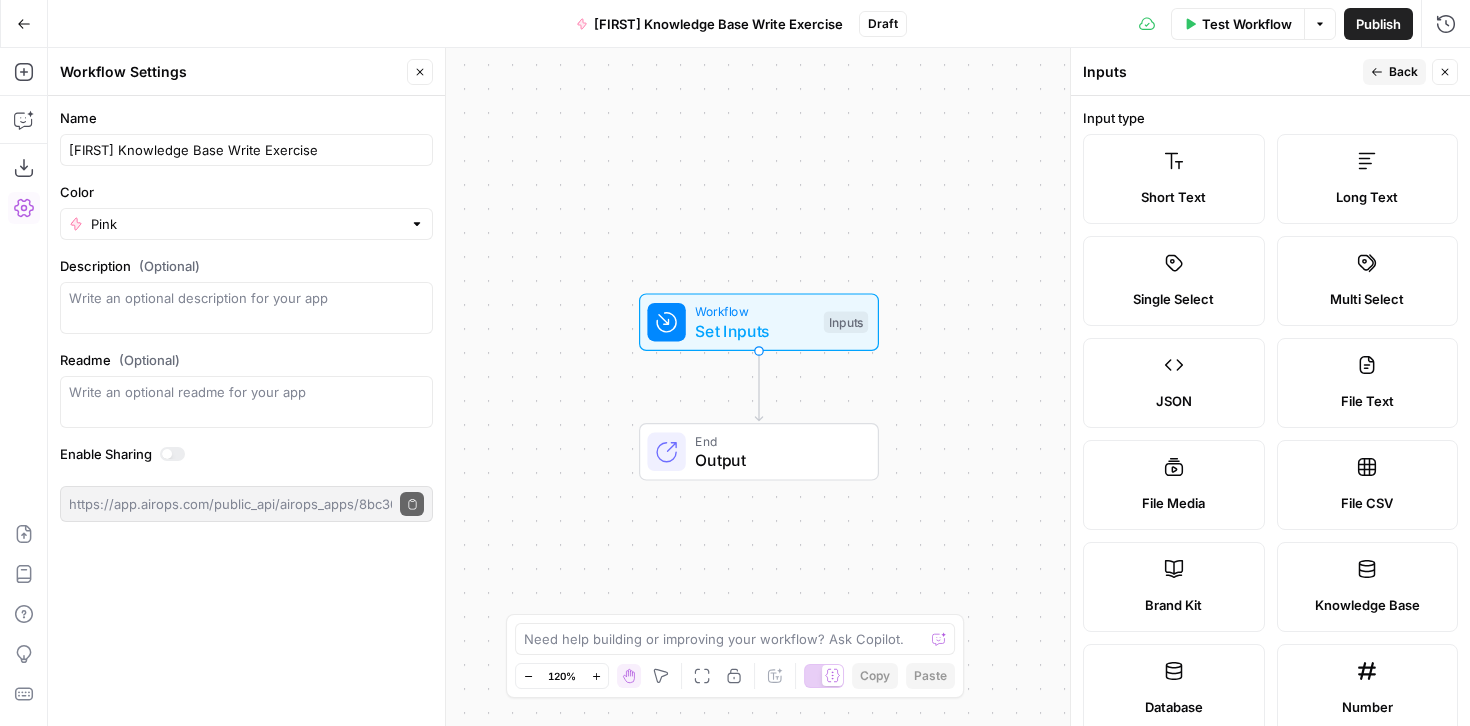 click on "Back" at bounding box center [1394, 72] 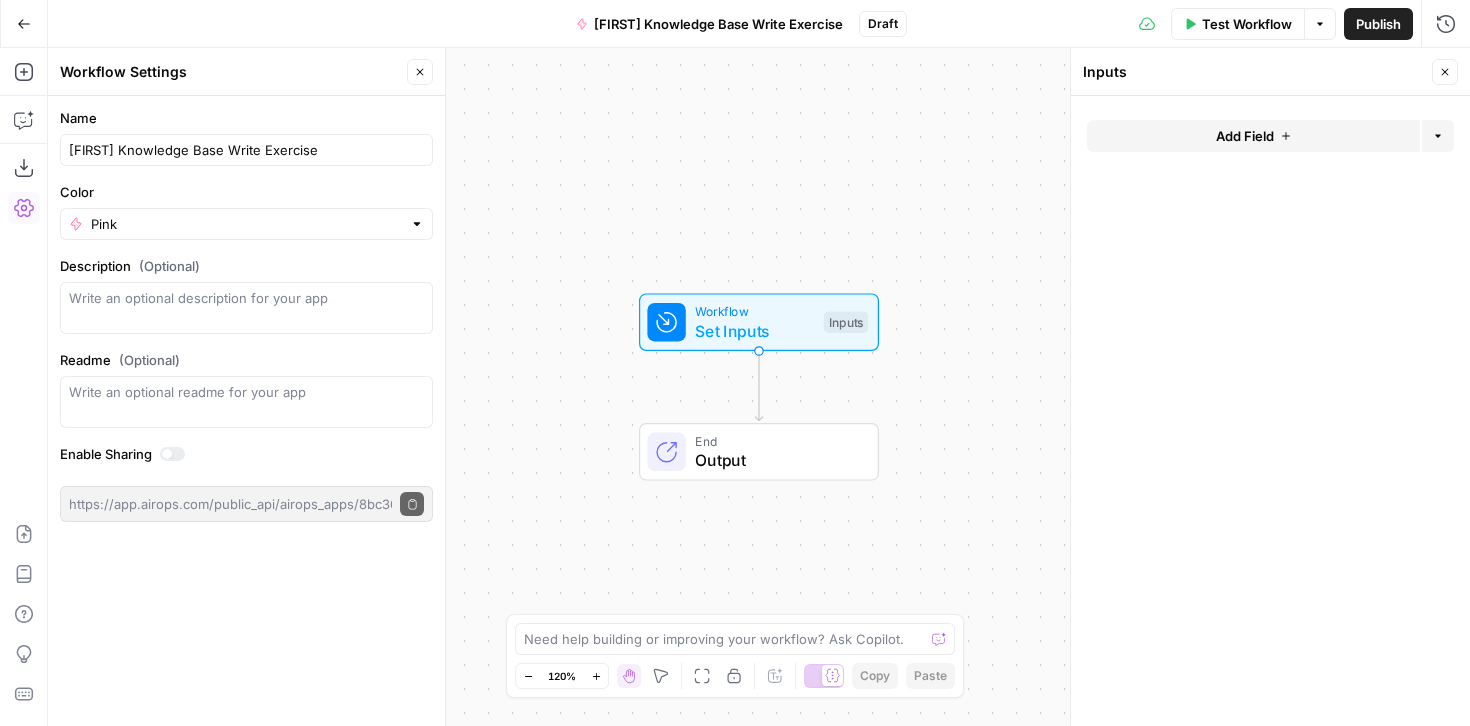click on "Add Field" at bounding box center (1253, 136) 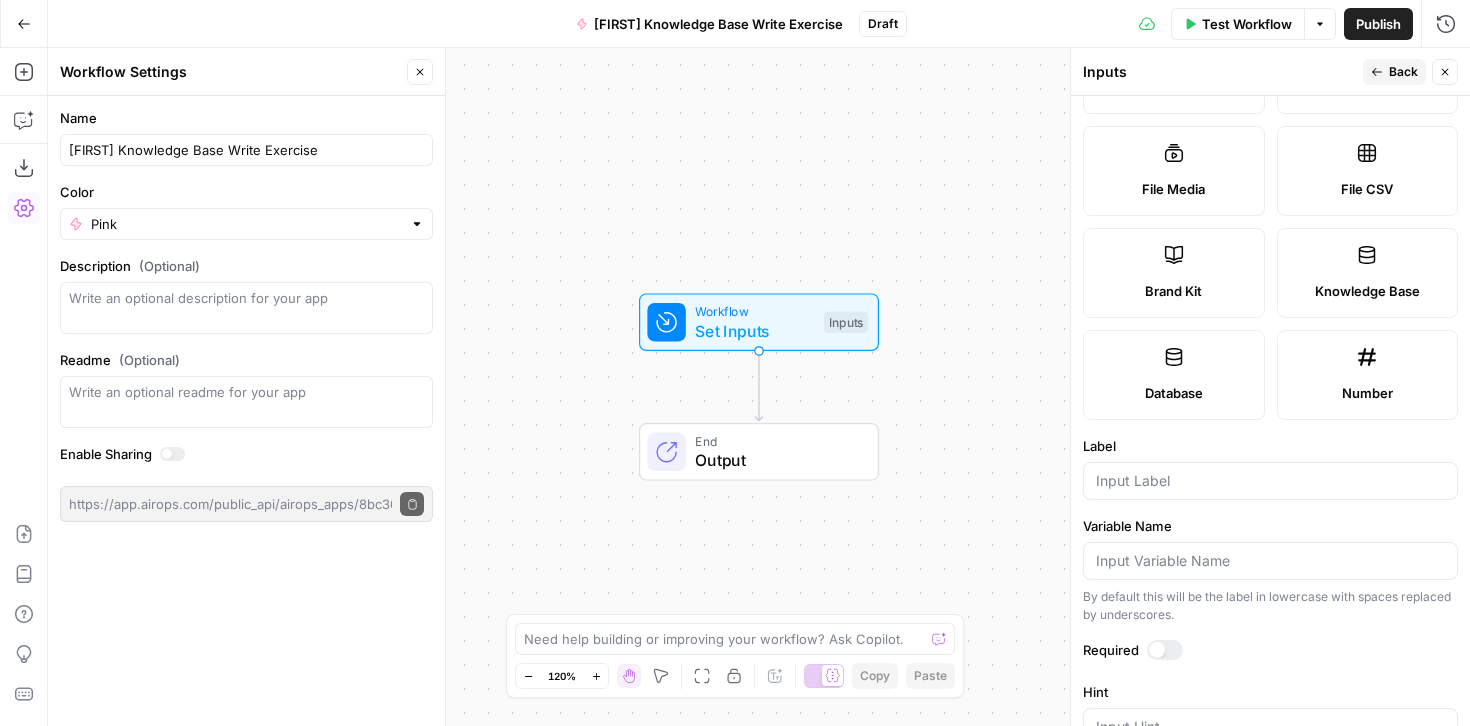 scroll, scrollTop: 305, scrollLeft: 0, axis: vertical 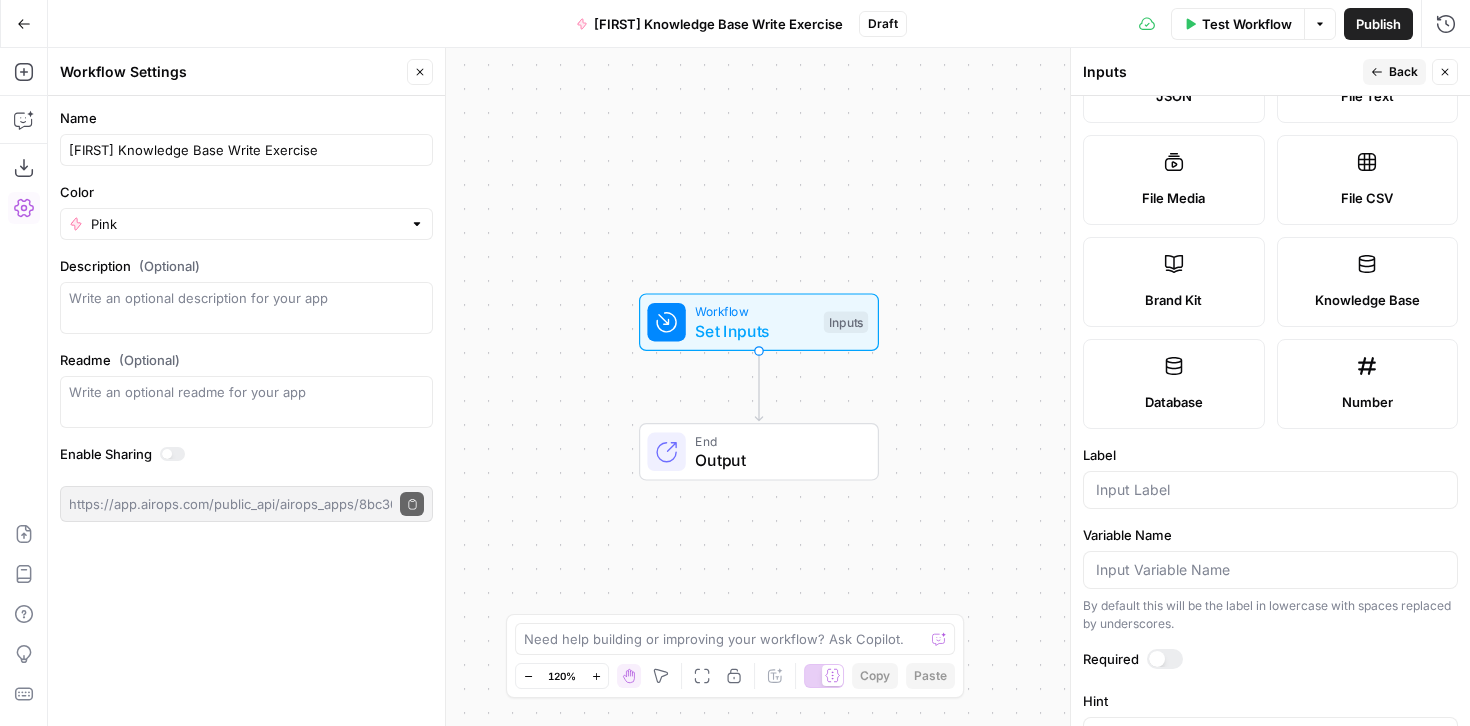 click 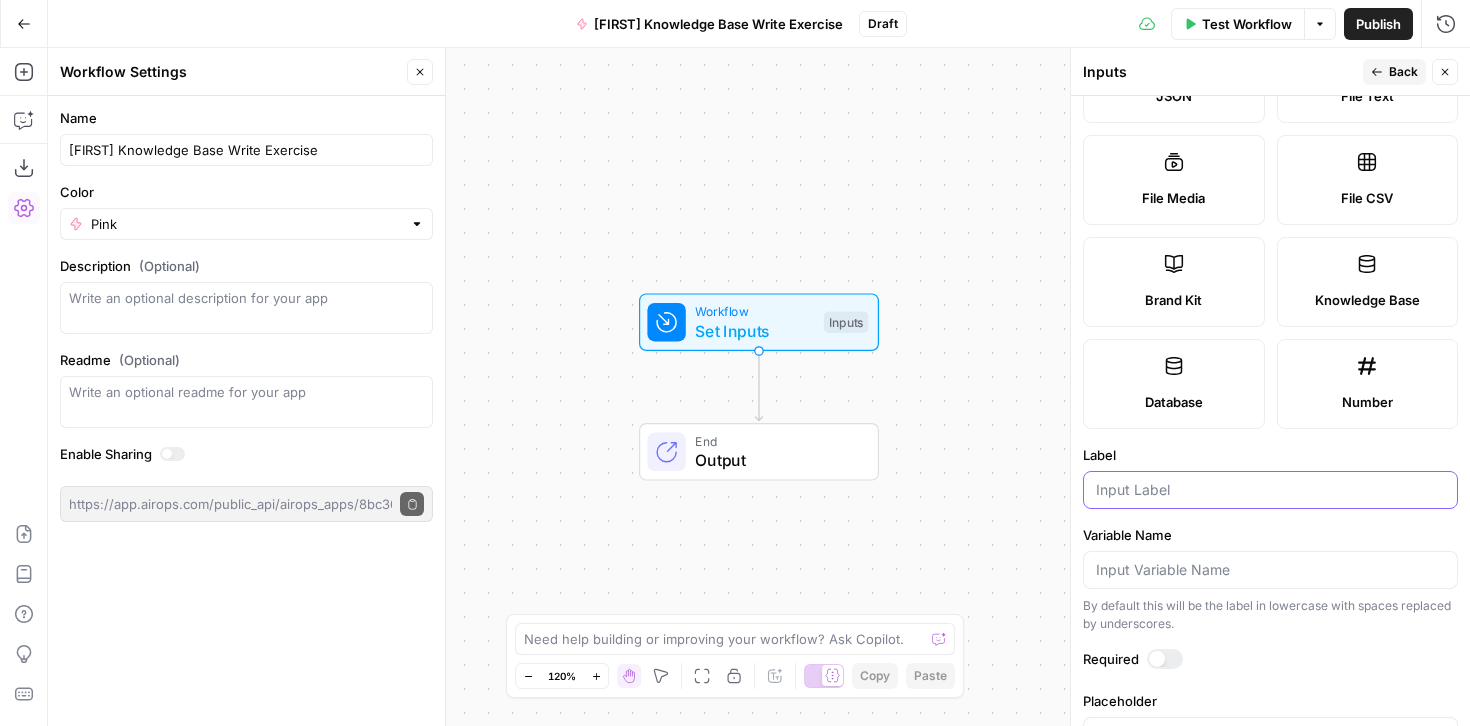 click on "Label" at bounding box center (1270, 490) 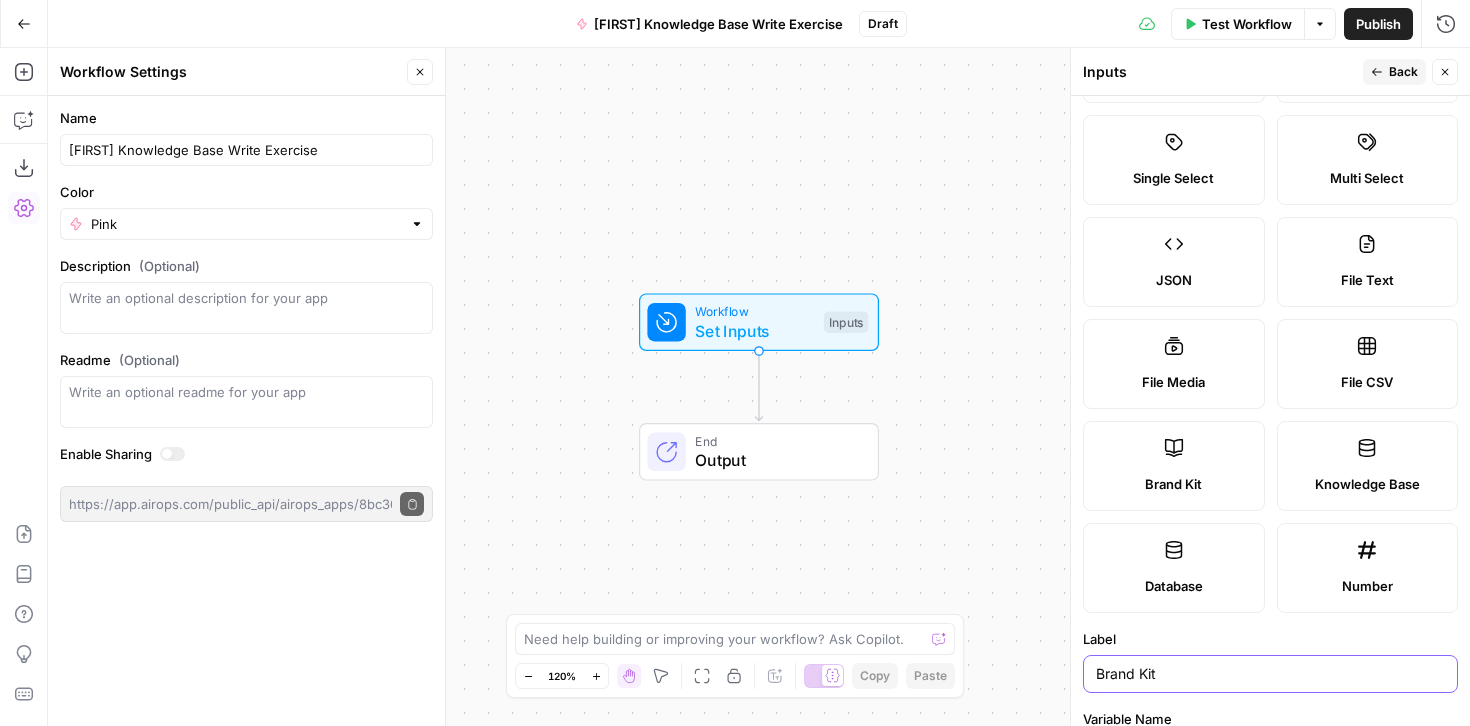 scroll, scrollTop: 0, scrollLeft: 0, axis: both 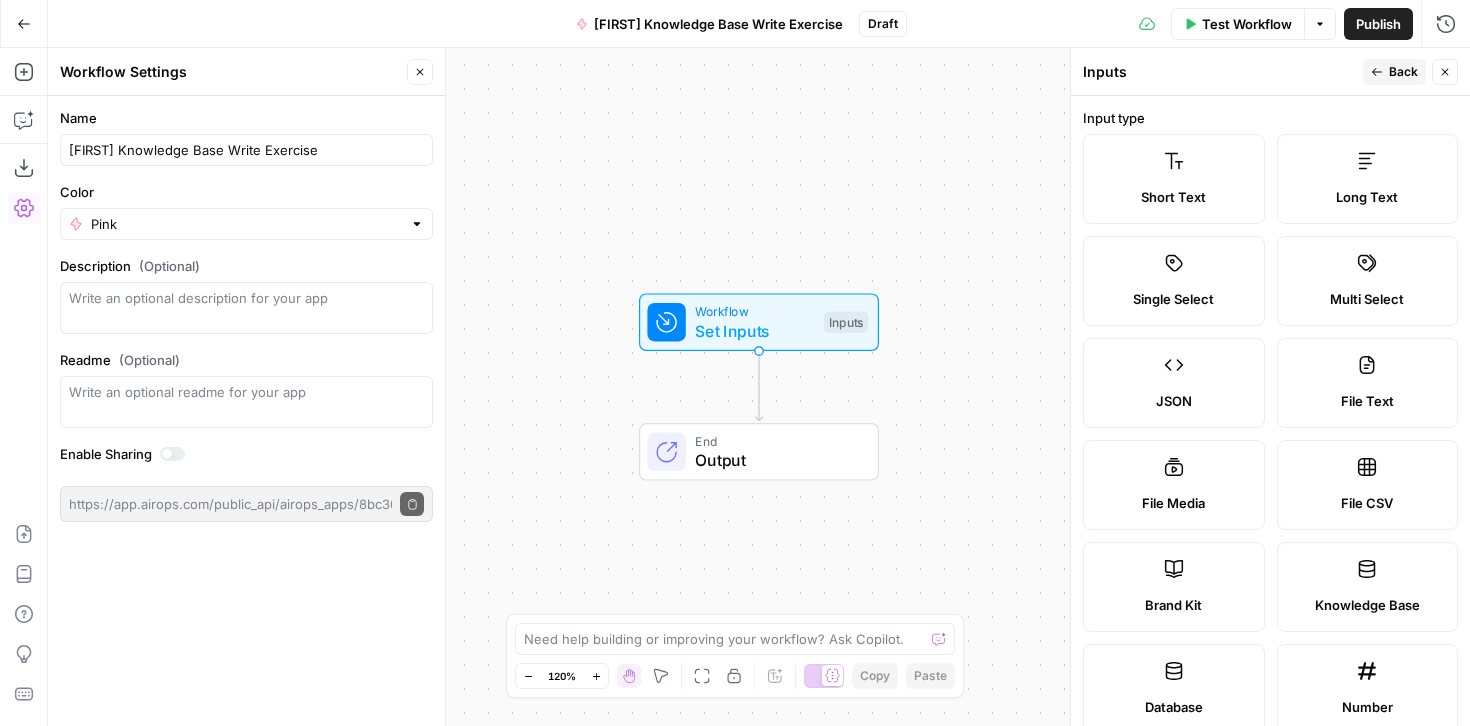 type on "Brand Kit" 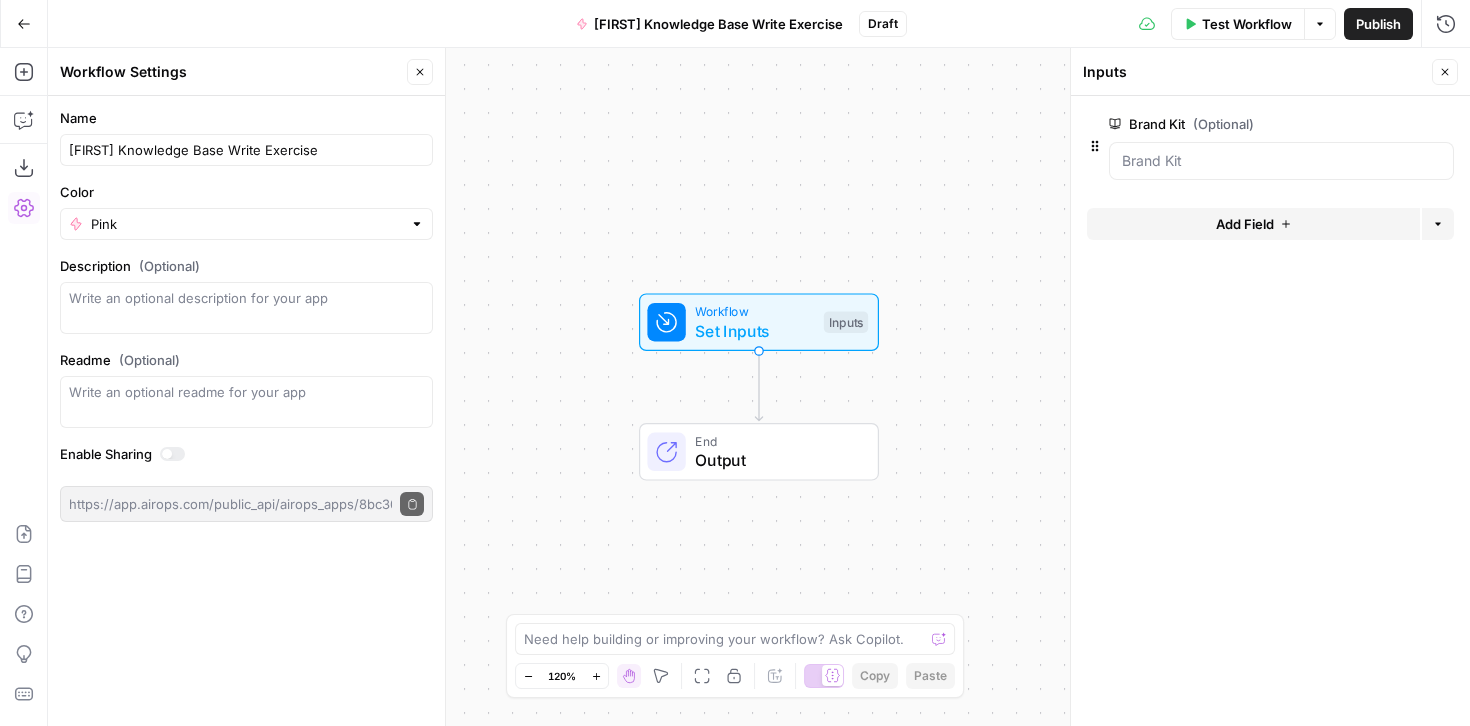 click on "Add Field" at bounding box center (1245, 224) 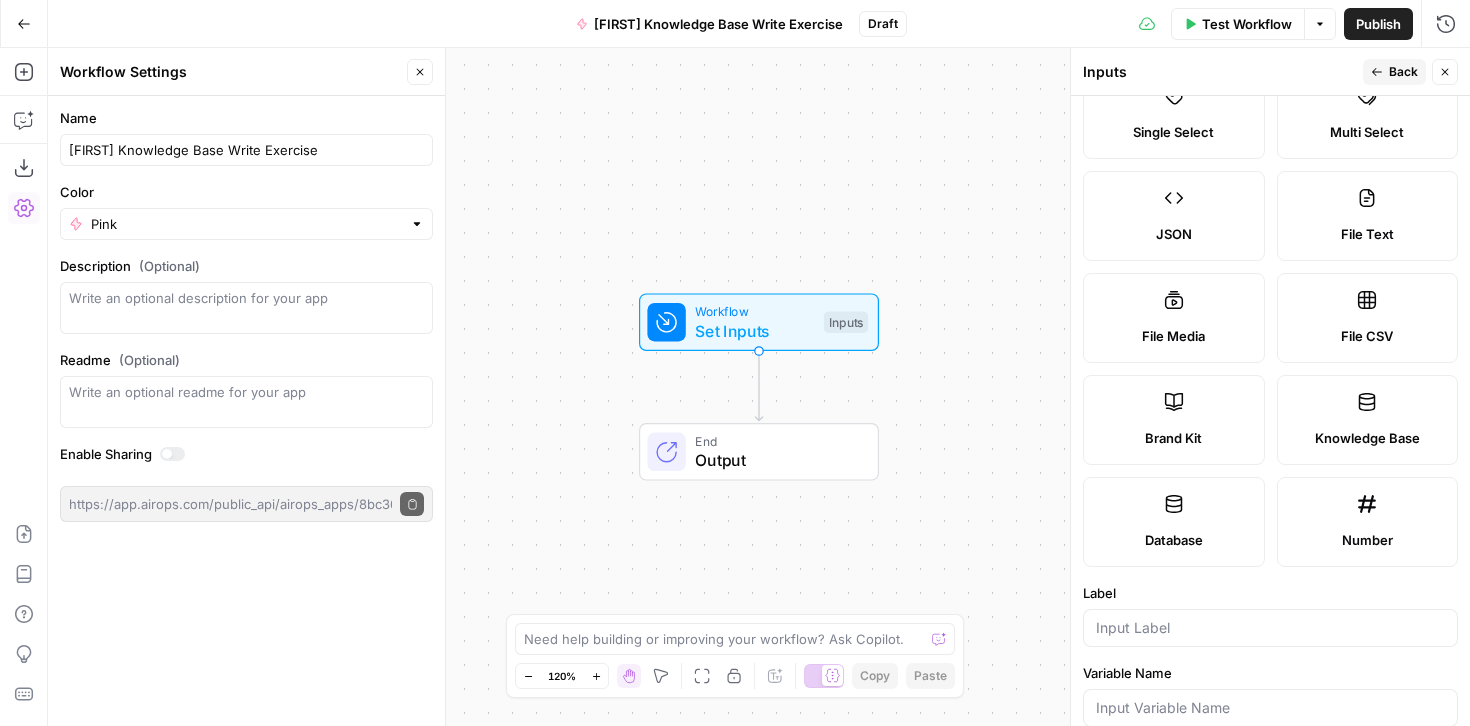 scroll, scrollTop: 0, scrollLeft: 0, axis: both 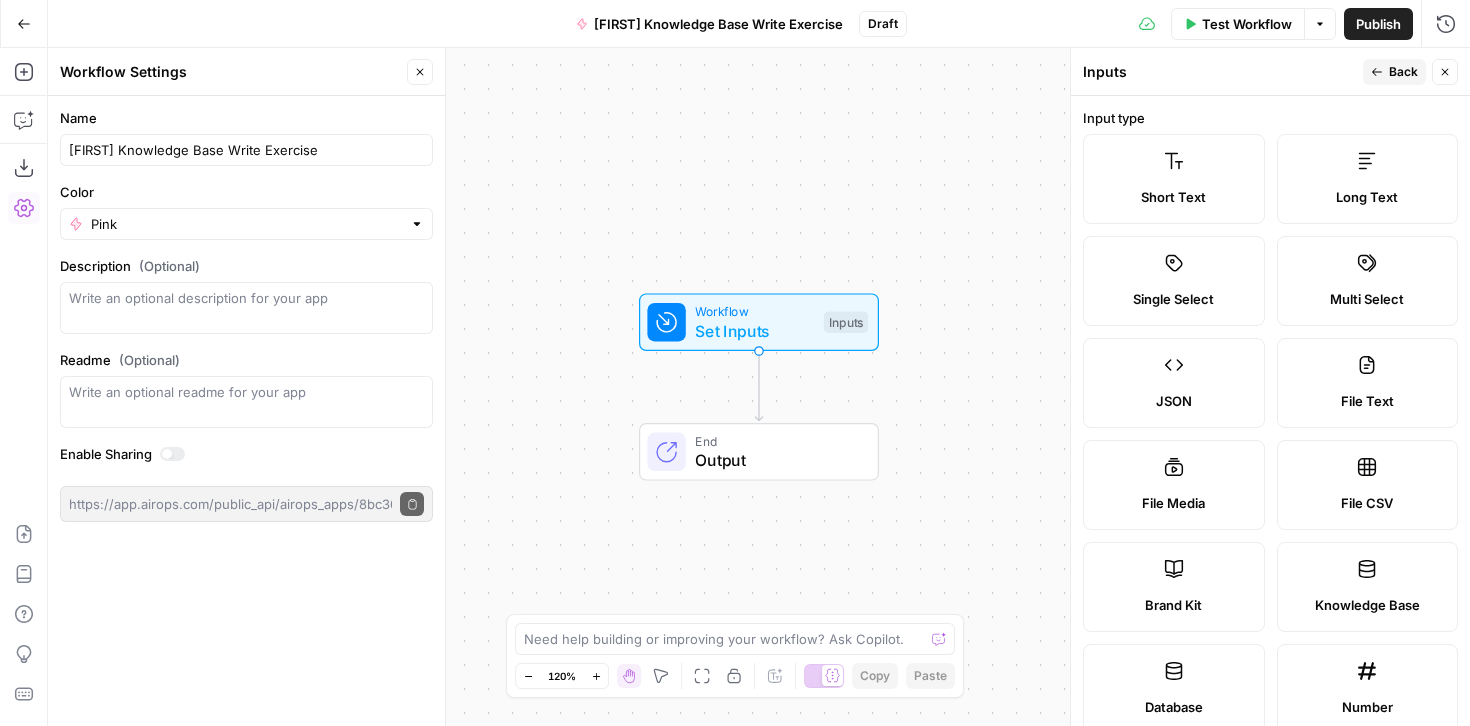 click 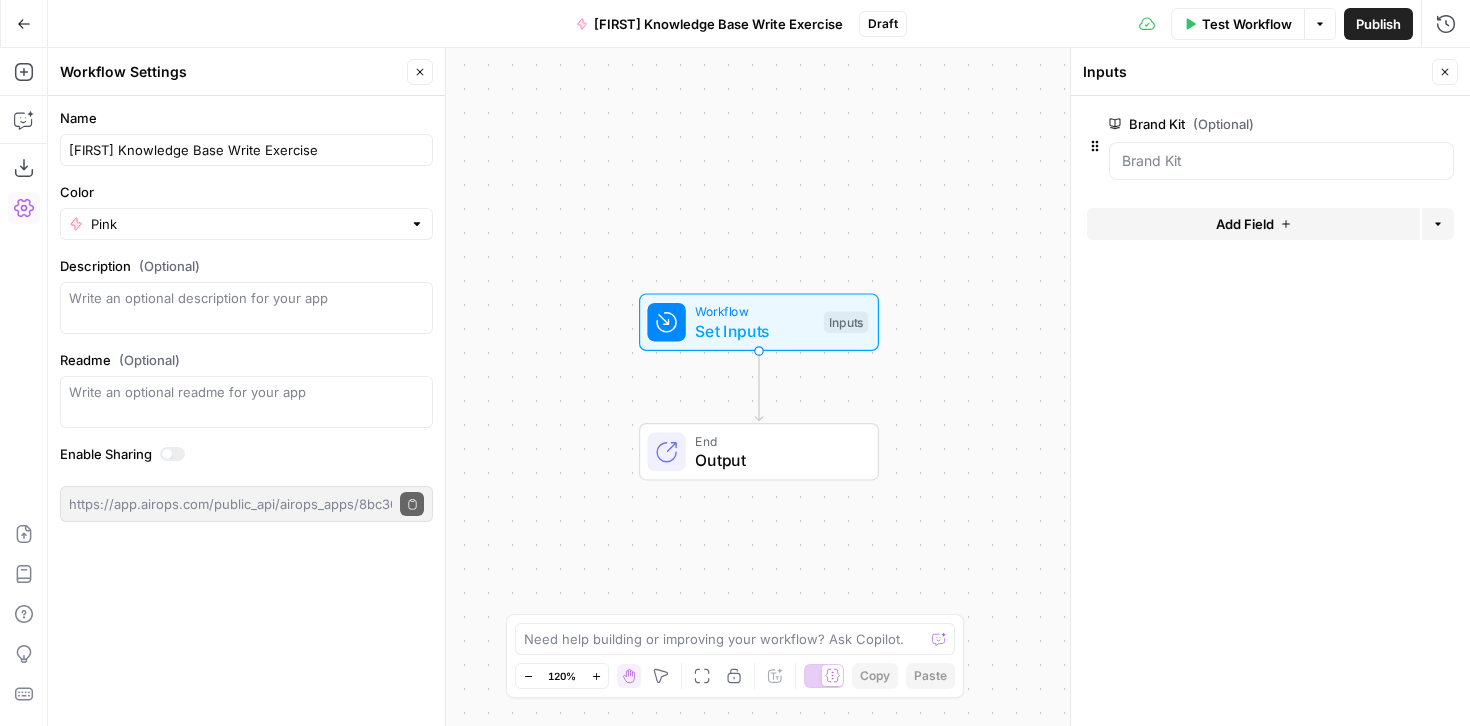 click on "Add Field" at bounding box center (1245, 224) 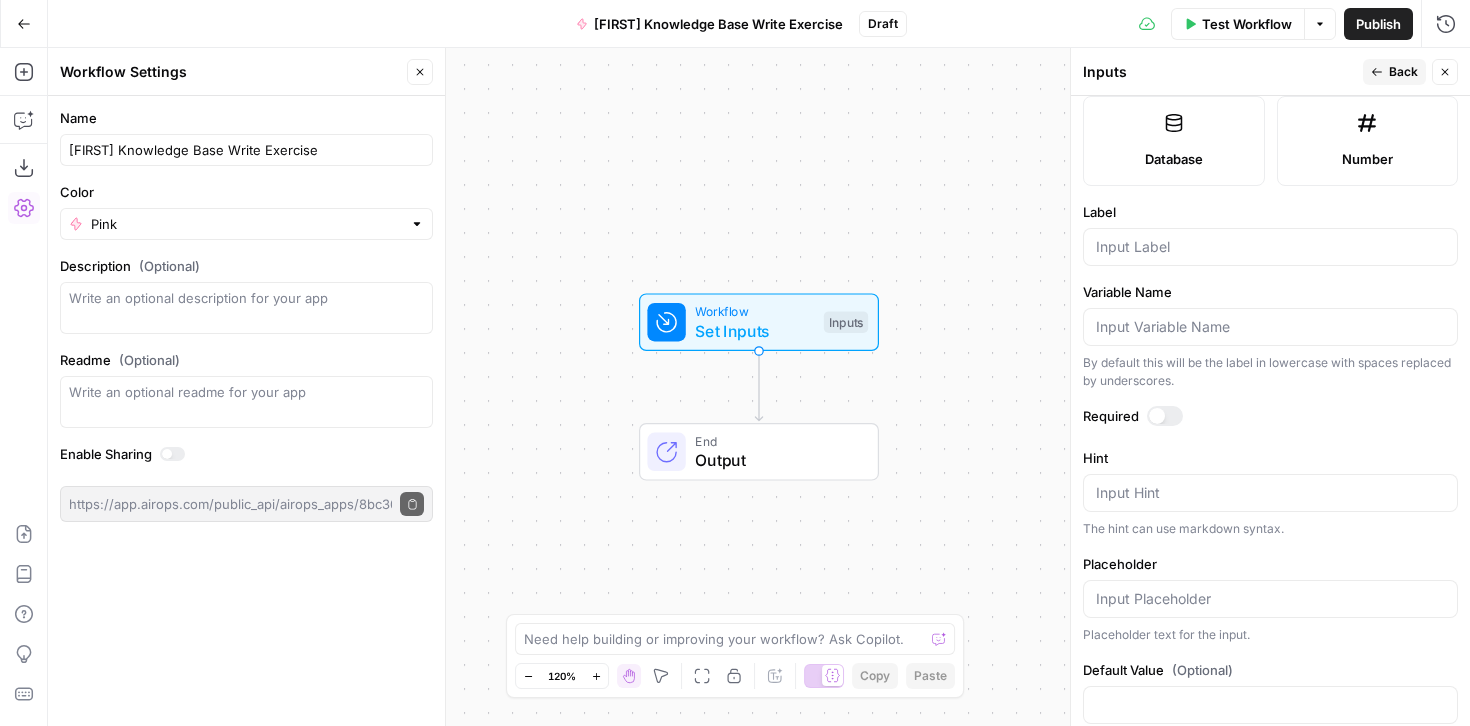 scroll, scrollTop: 585, scrollLeft: 0, axis: vertical 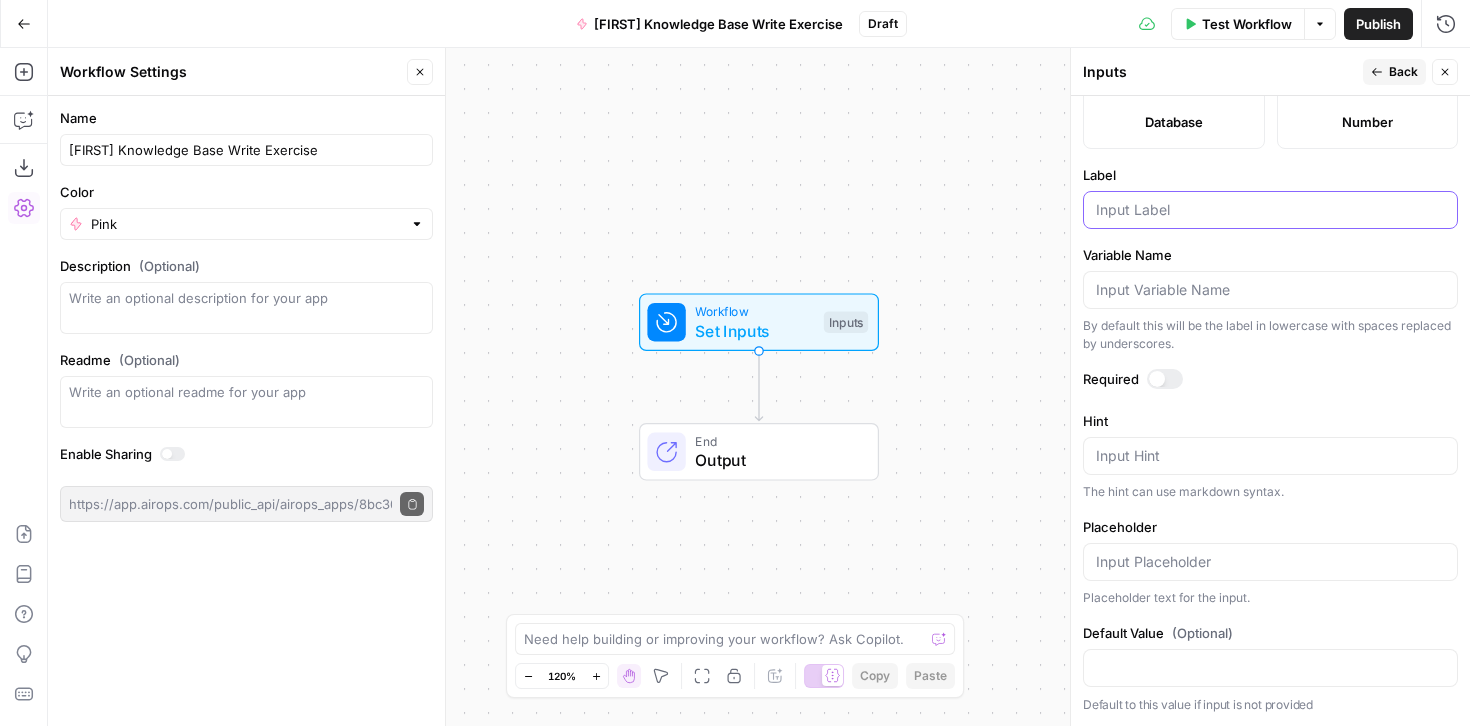 click on "Label" at bounding box center [1270, 210] 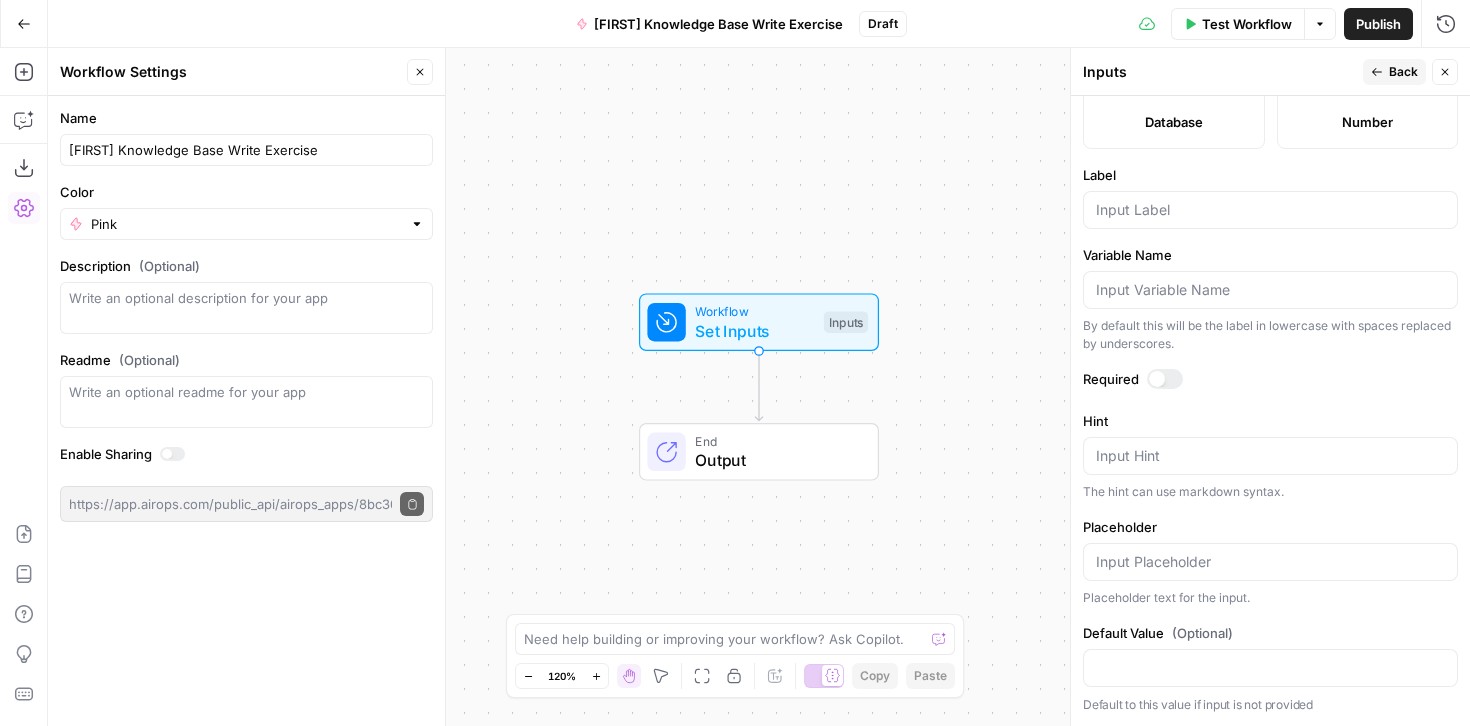 click on "Close" at bounding box center (1445, 72) 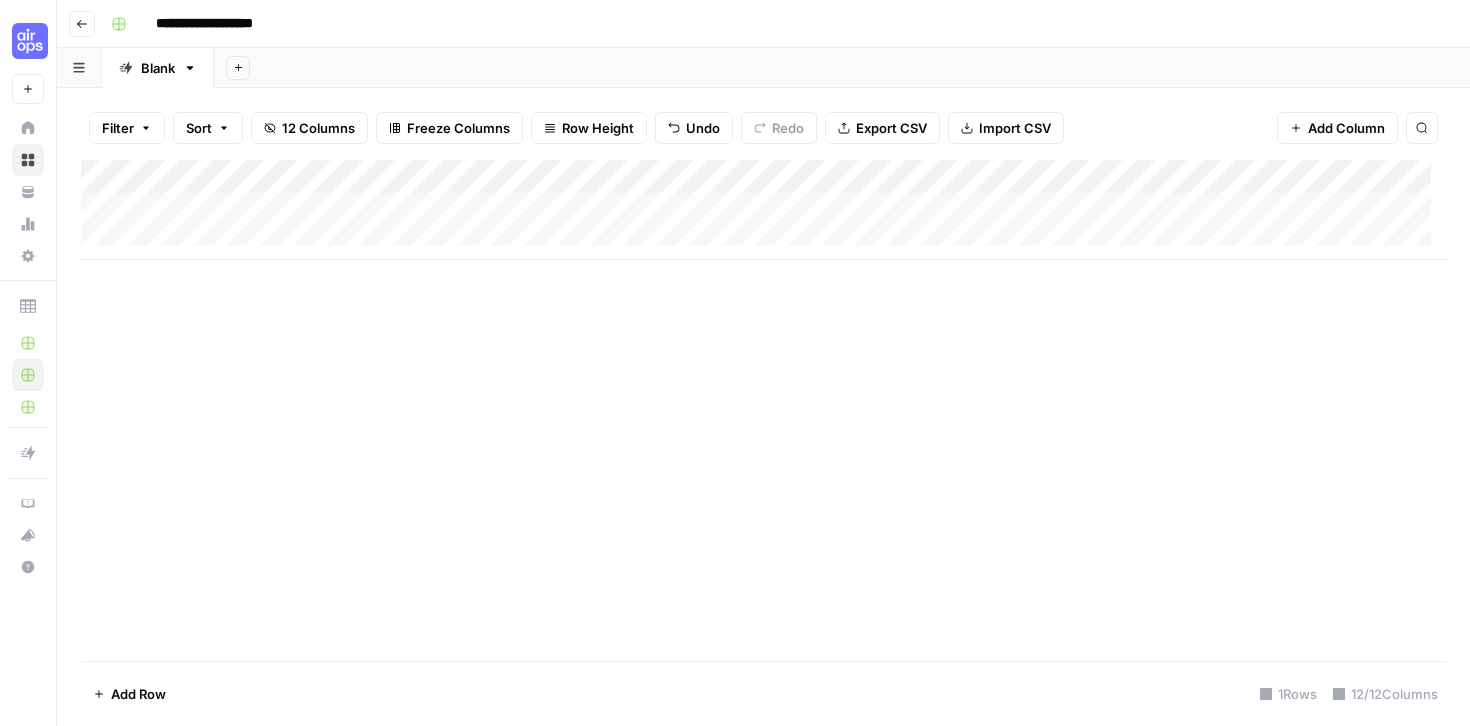scroll, scrollTop: 0, scrollLeft: 0, axis: both 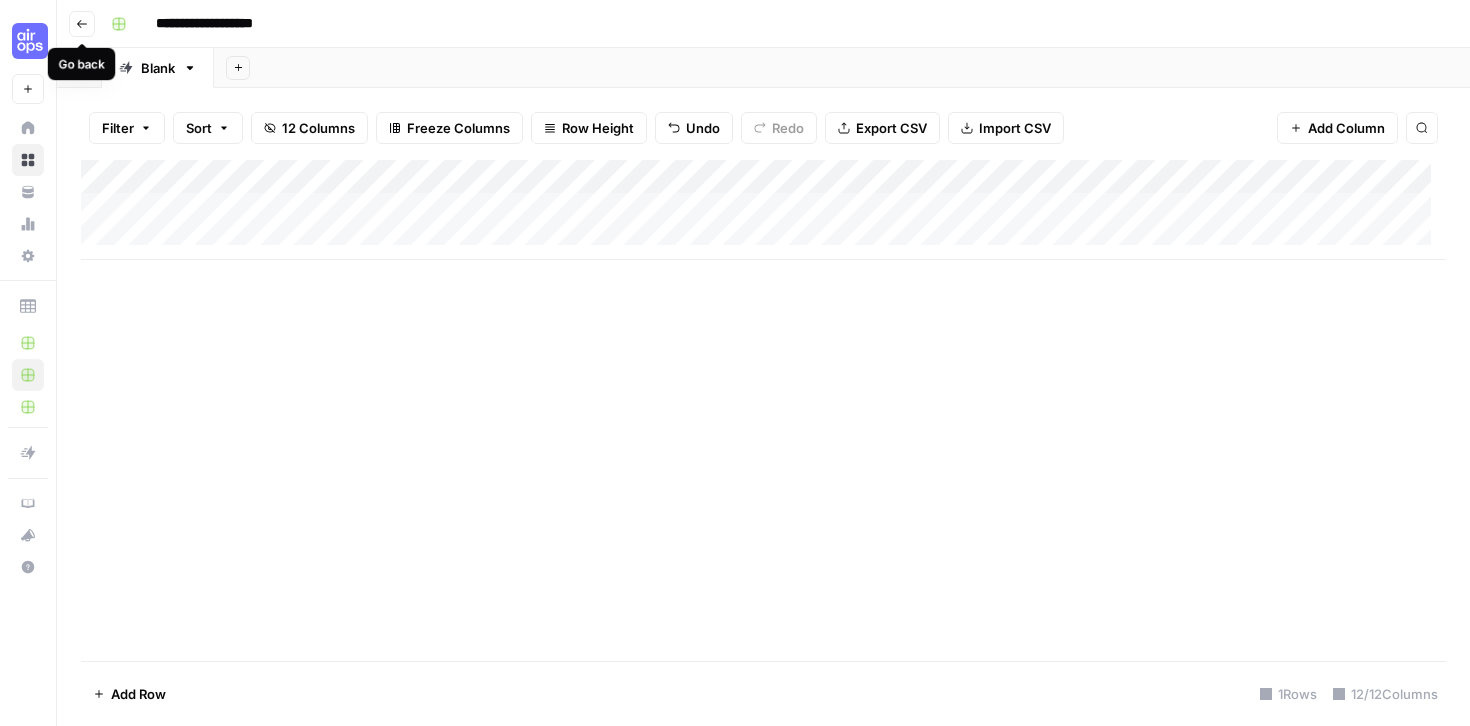 click on "Go back" at bounding box center [82, 24] 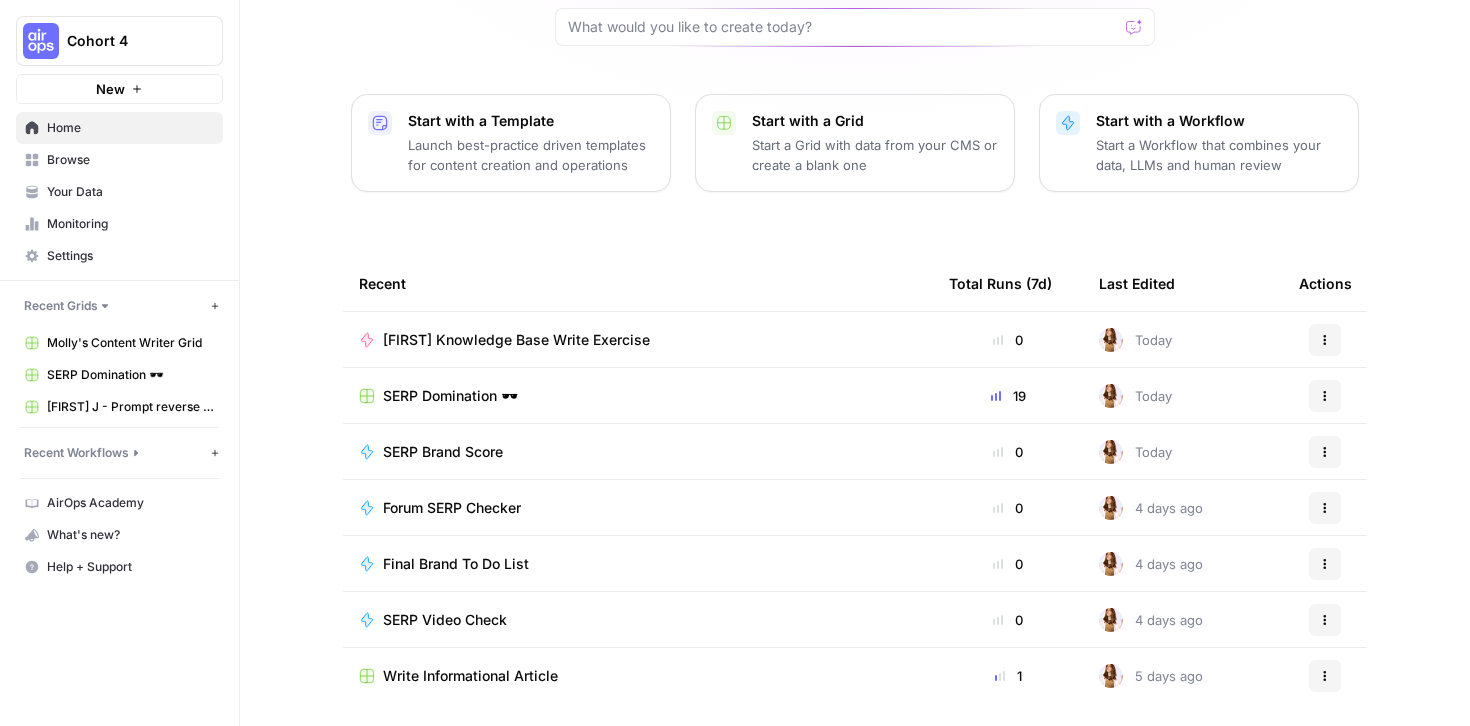 scroll, scrollTop: 194, scrollLeft: 0, axis: vertical 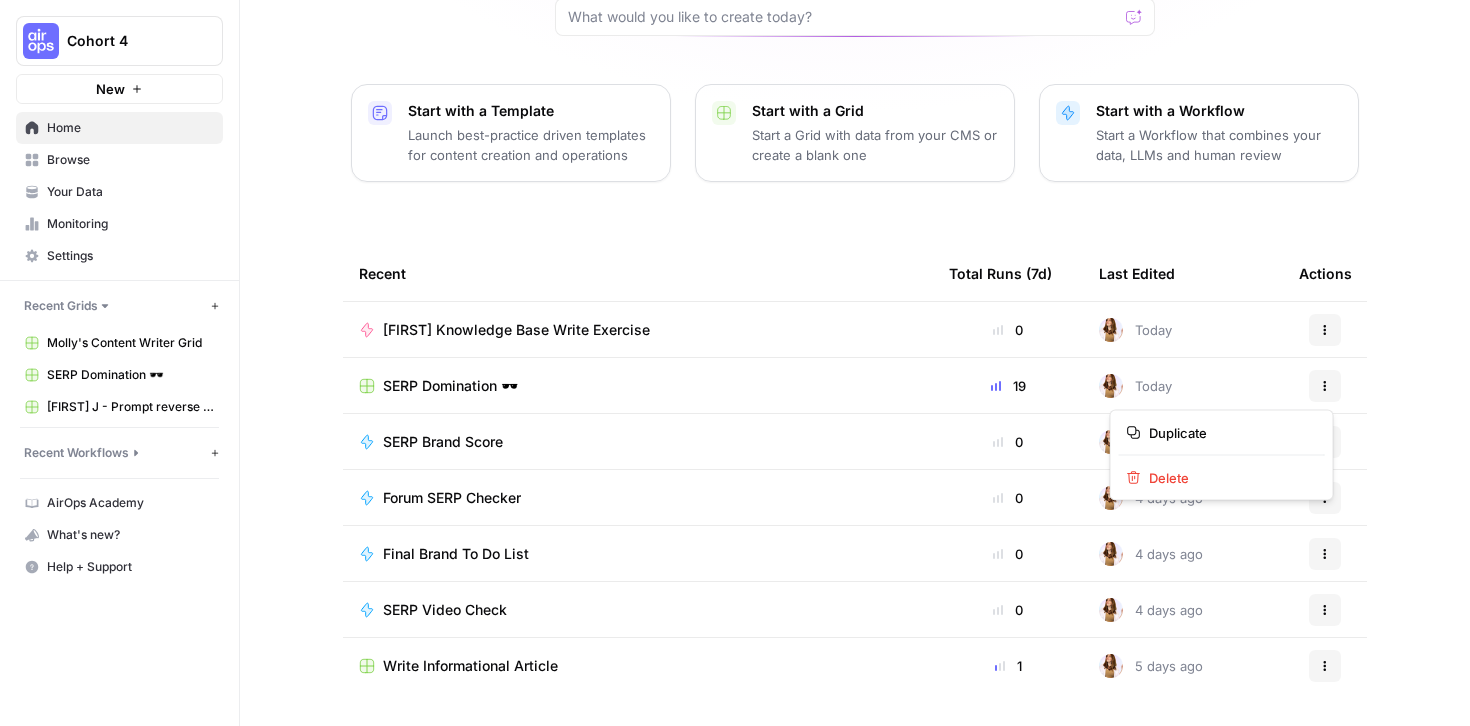 click on "Actions" at bounding box center [1318, 385] 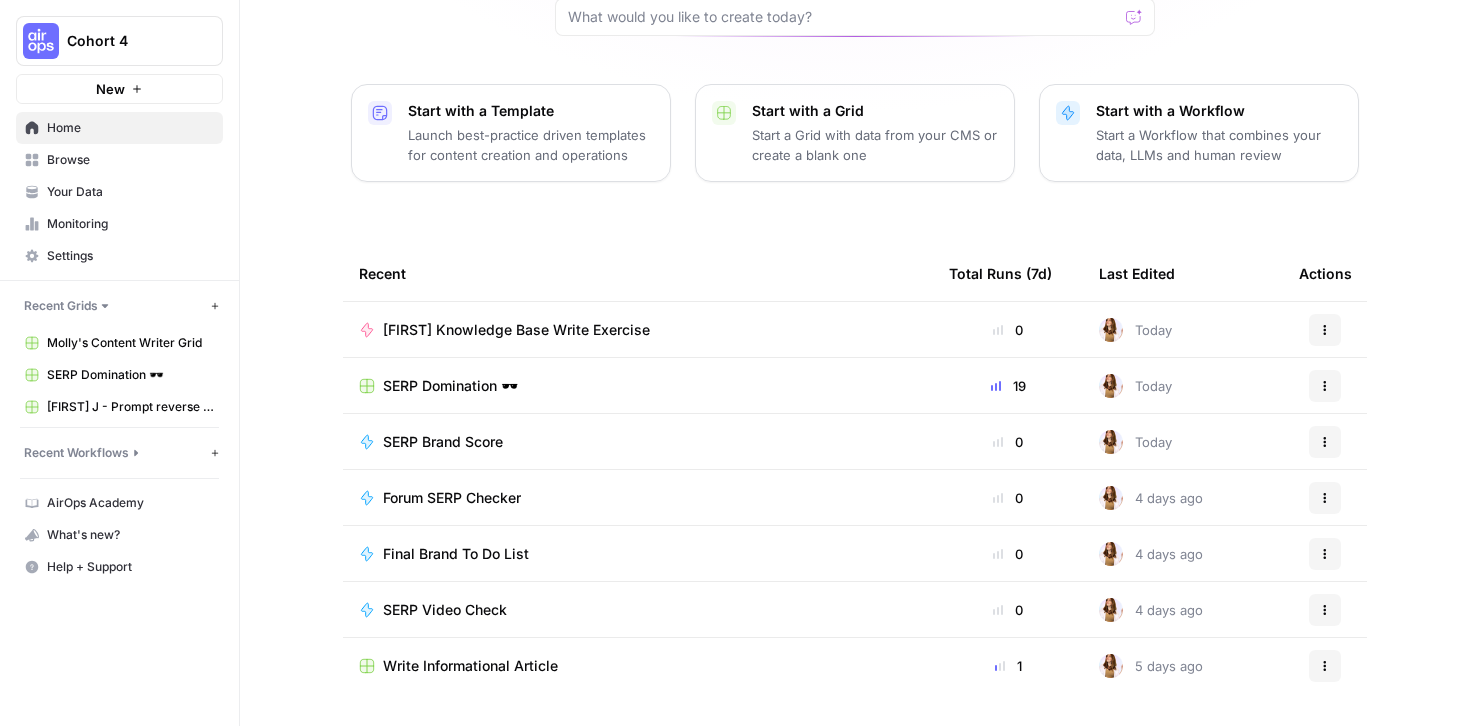 click on "Browse" at bounding box center [119, 160] 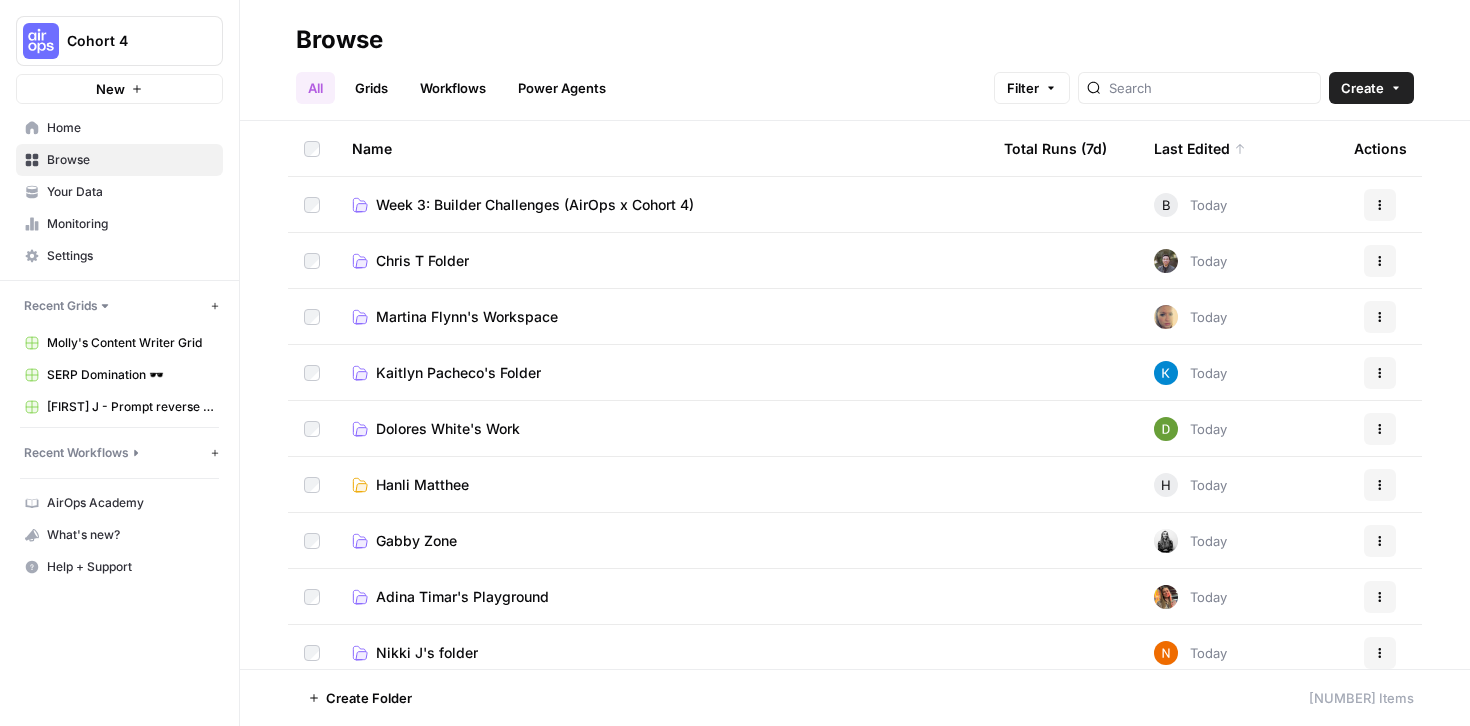 click on "Grids" at bounding box center [371, 88] 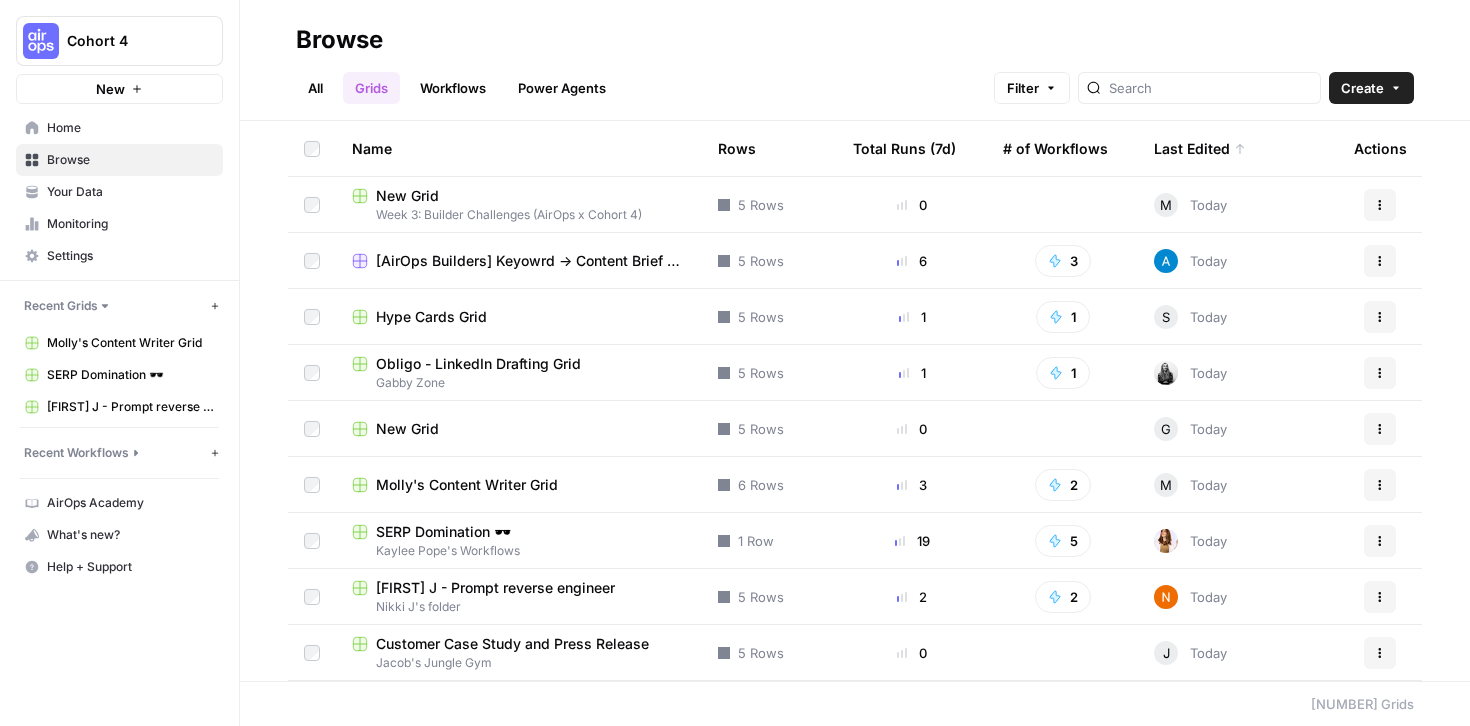 click on "Last Edited" at bounding box center [1200, 148] 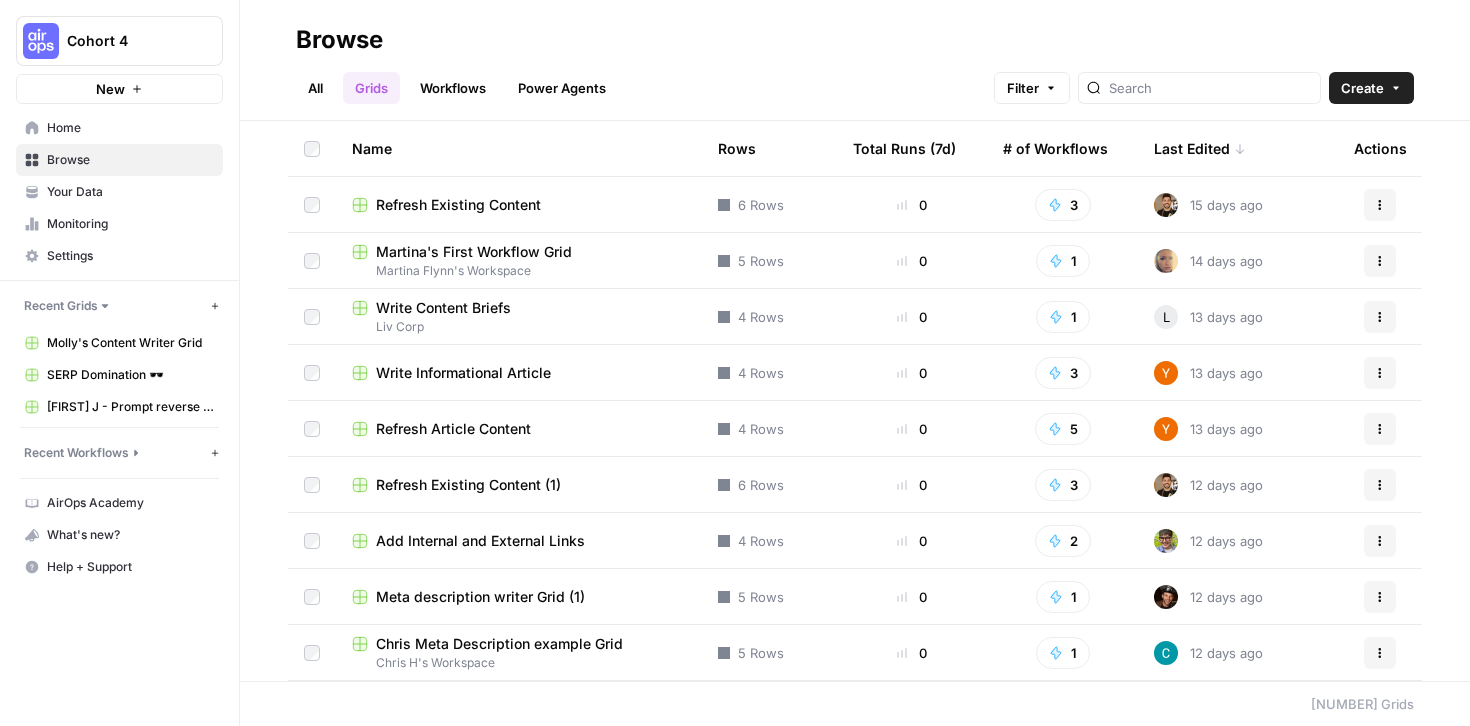 click on "Last Edited" at bounding box center [1200, 148] 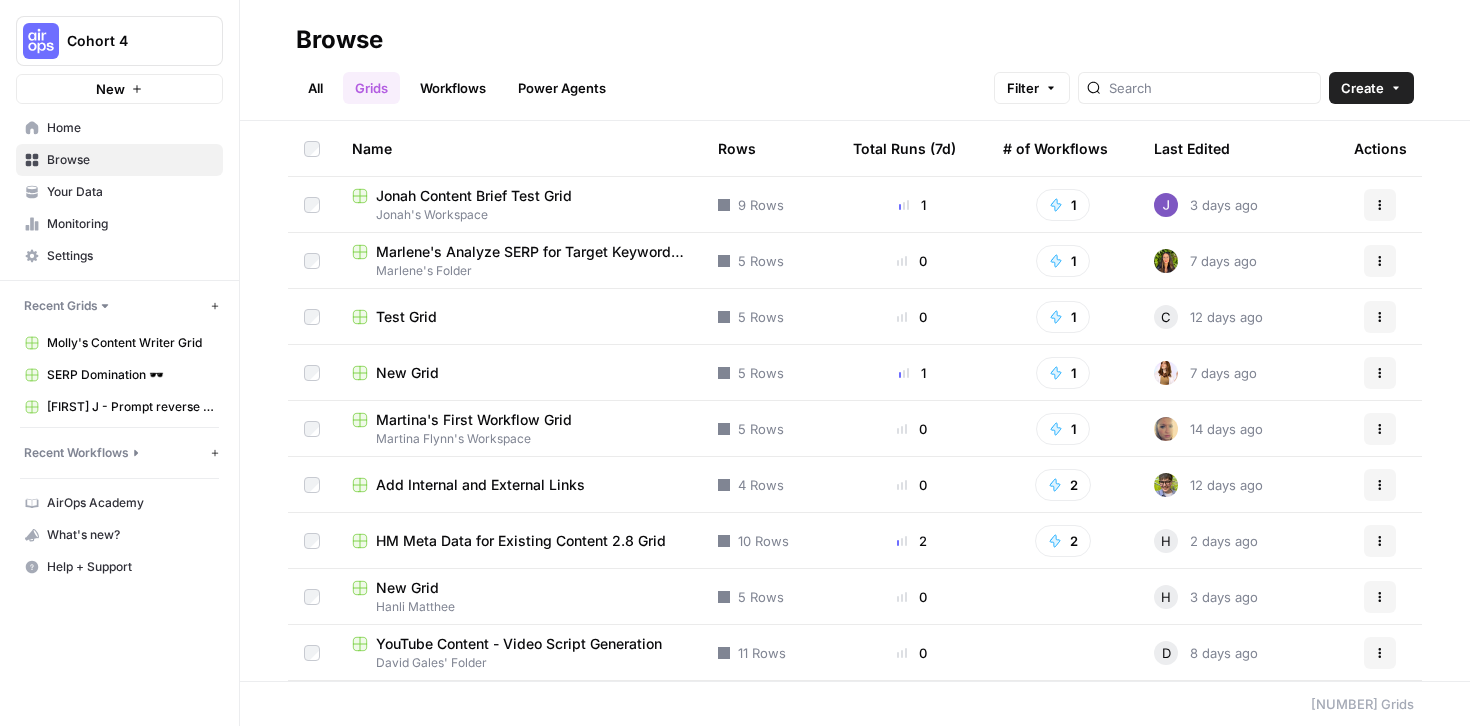 click 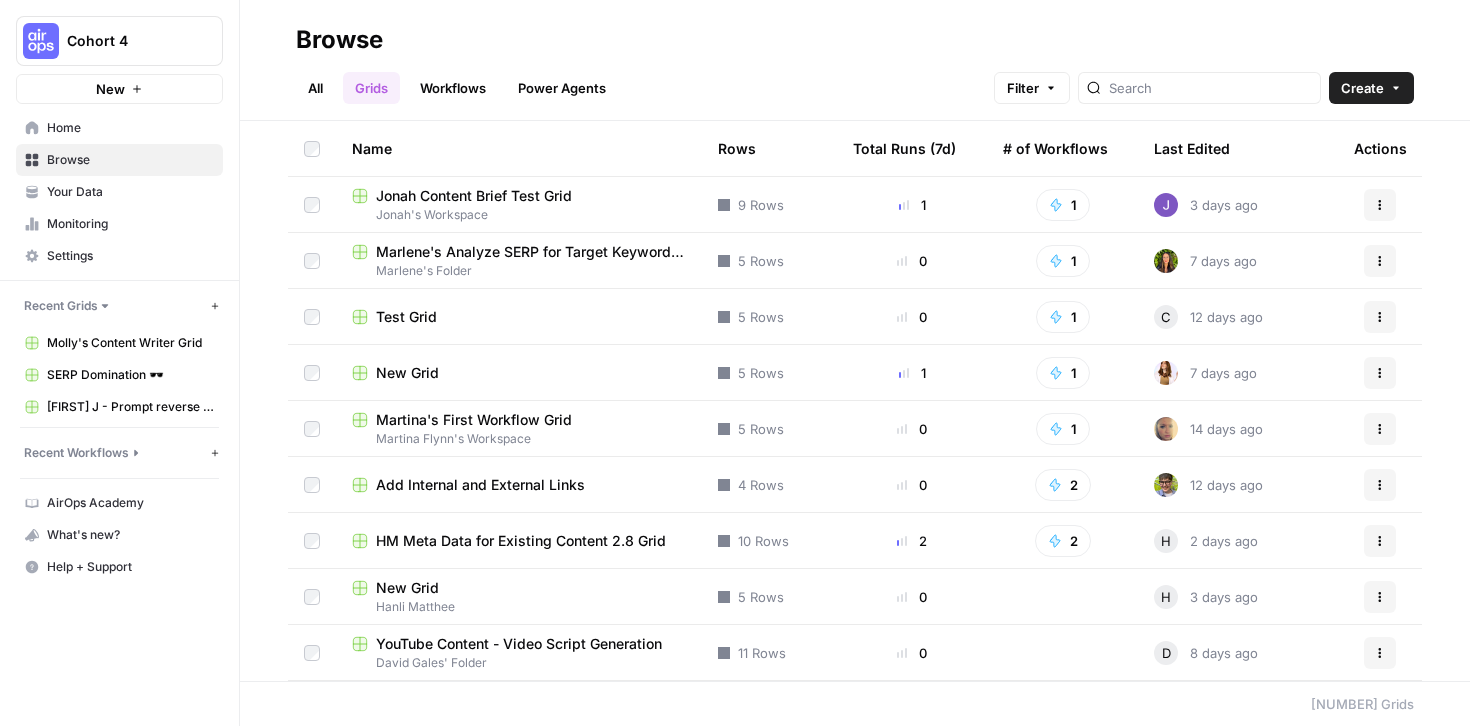 click 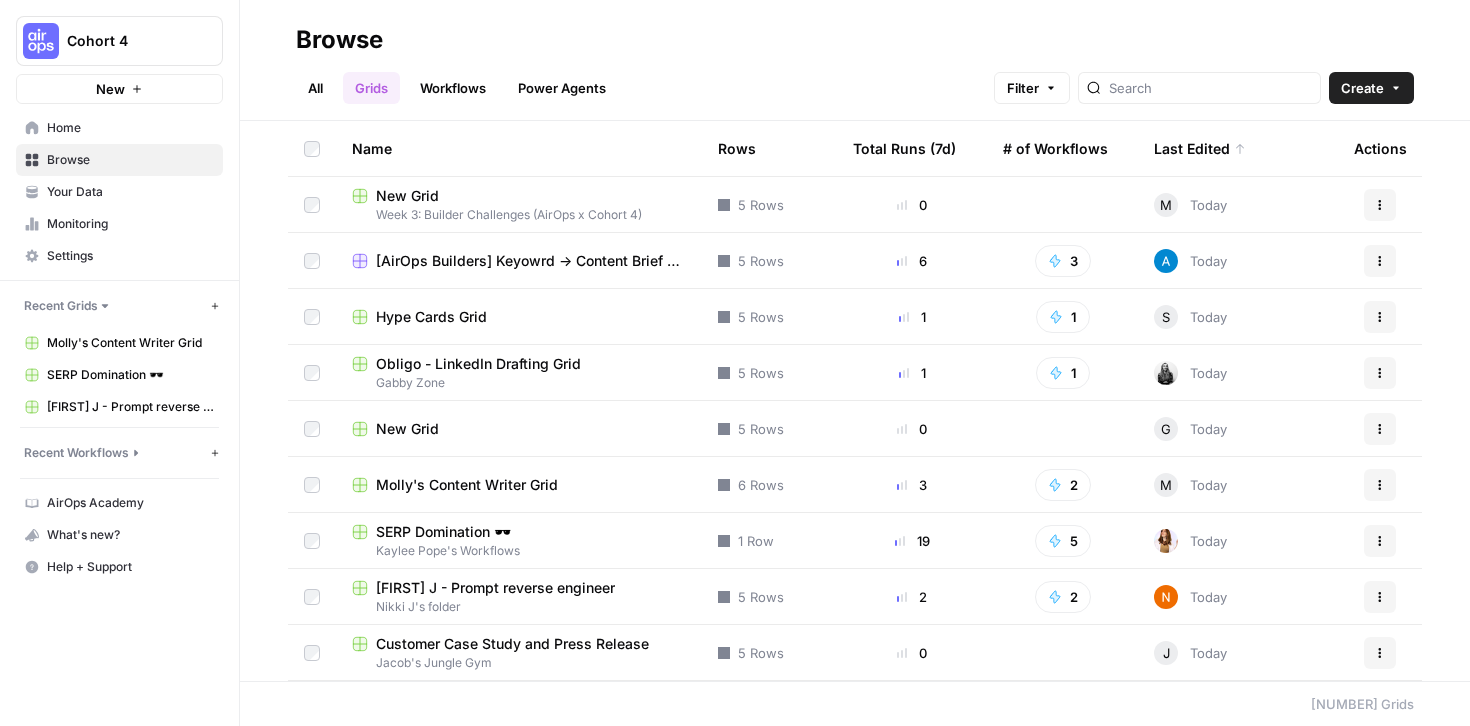 click on "Last Edited" at bounding box center [1200, 148] 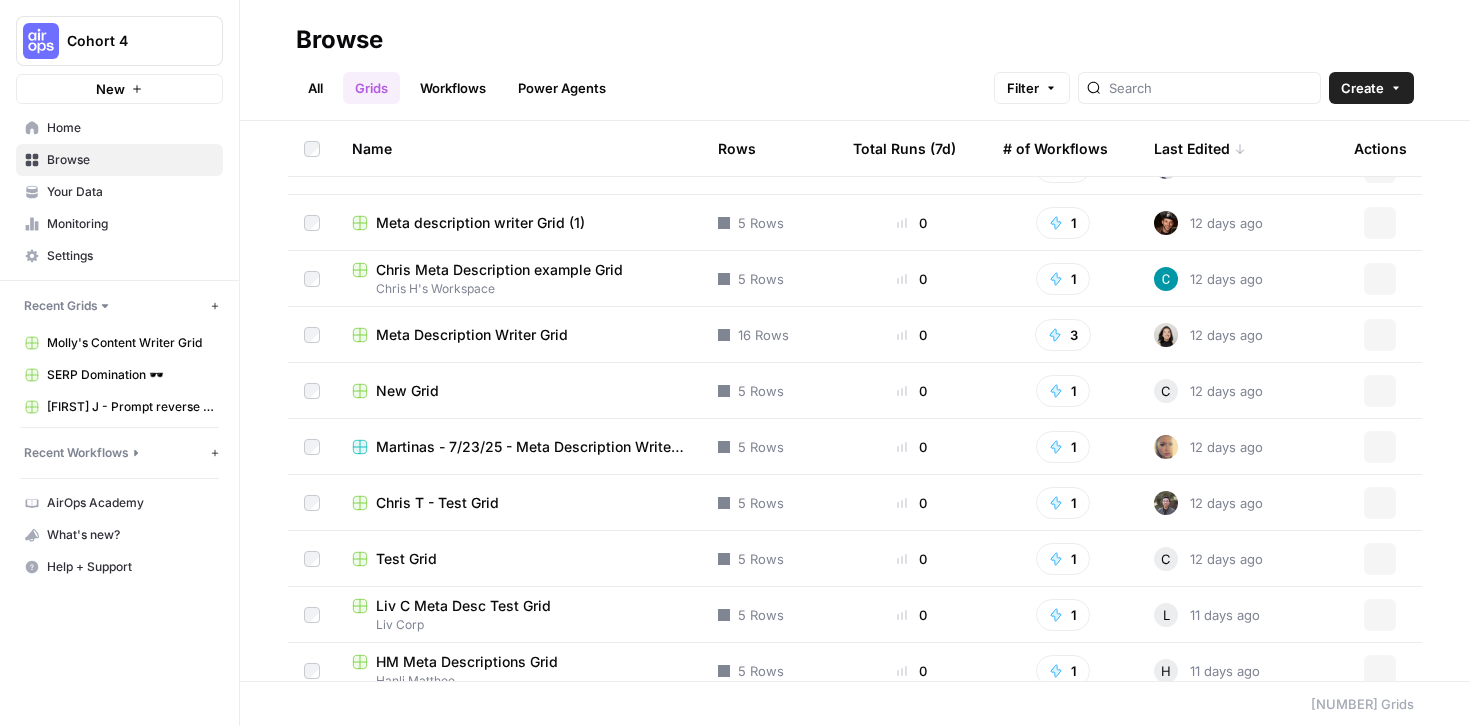 scroll, scrollTop: 0, scrollLeft: 0, axis: both 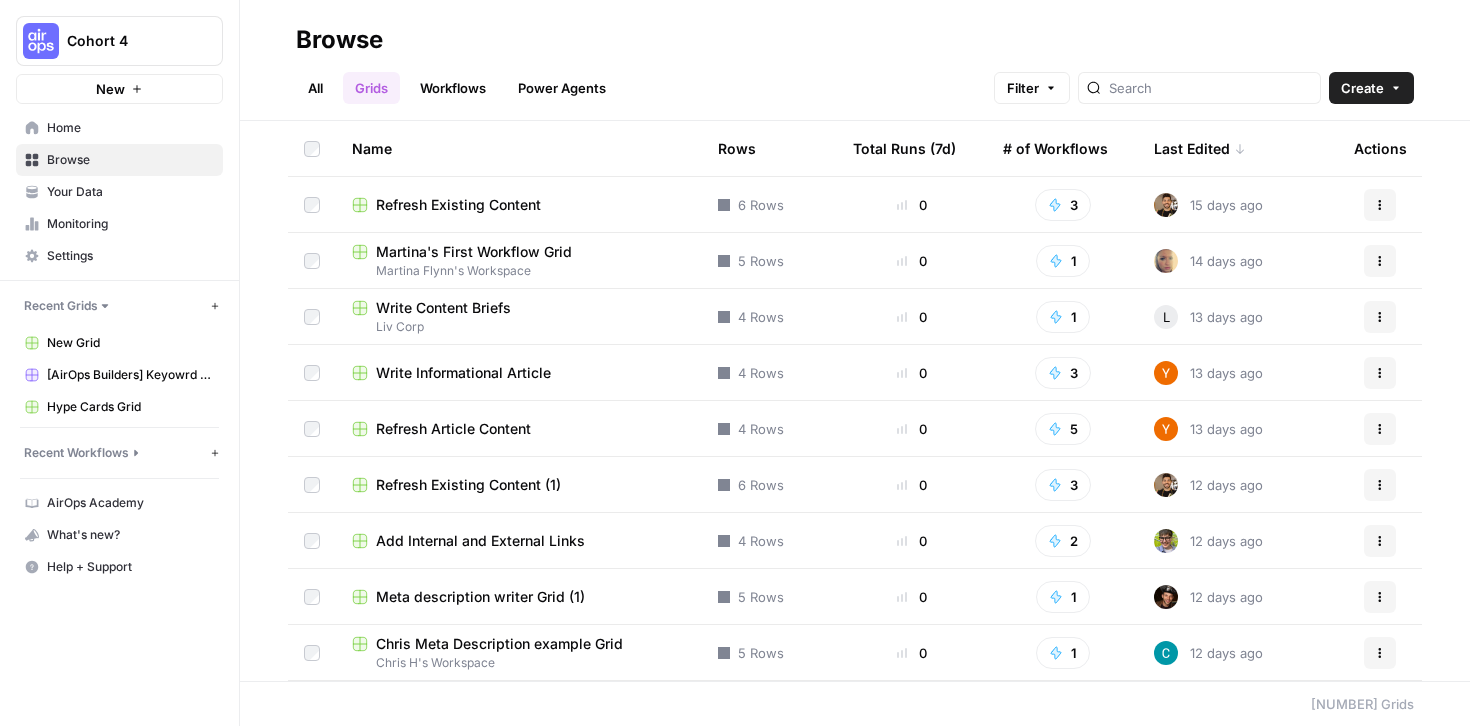 click at bounding box center (1199, 88) 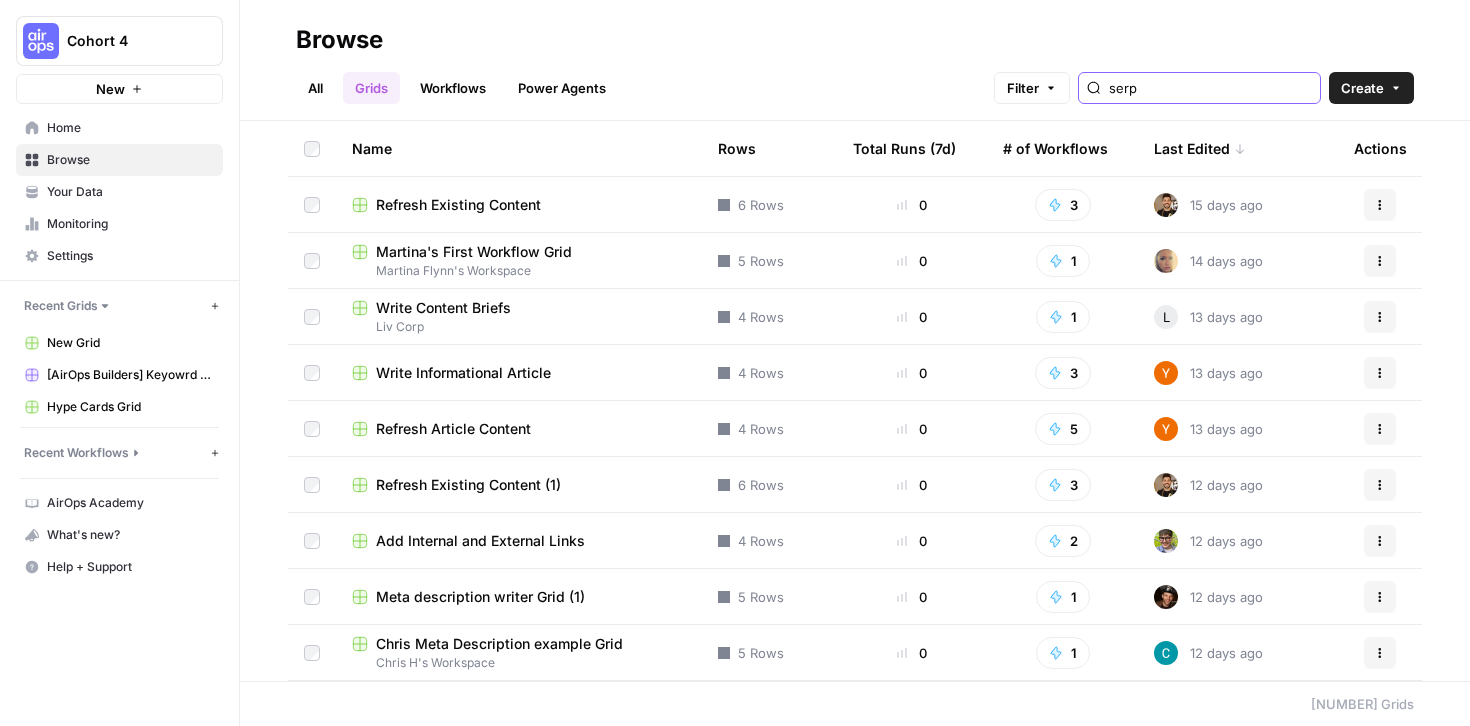 type on "serp" 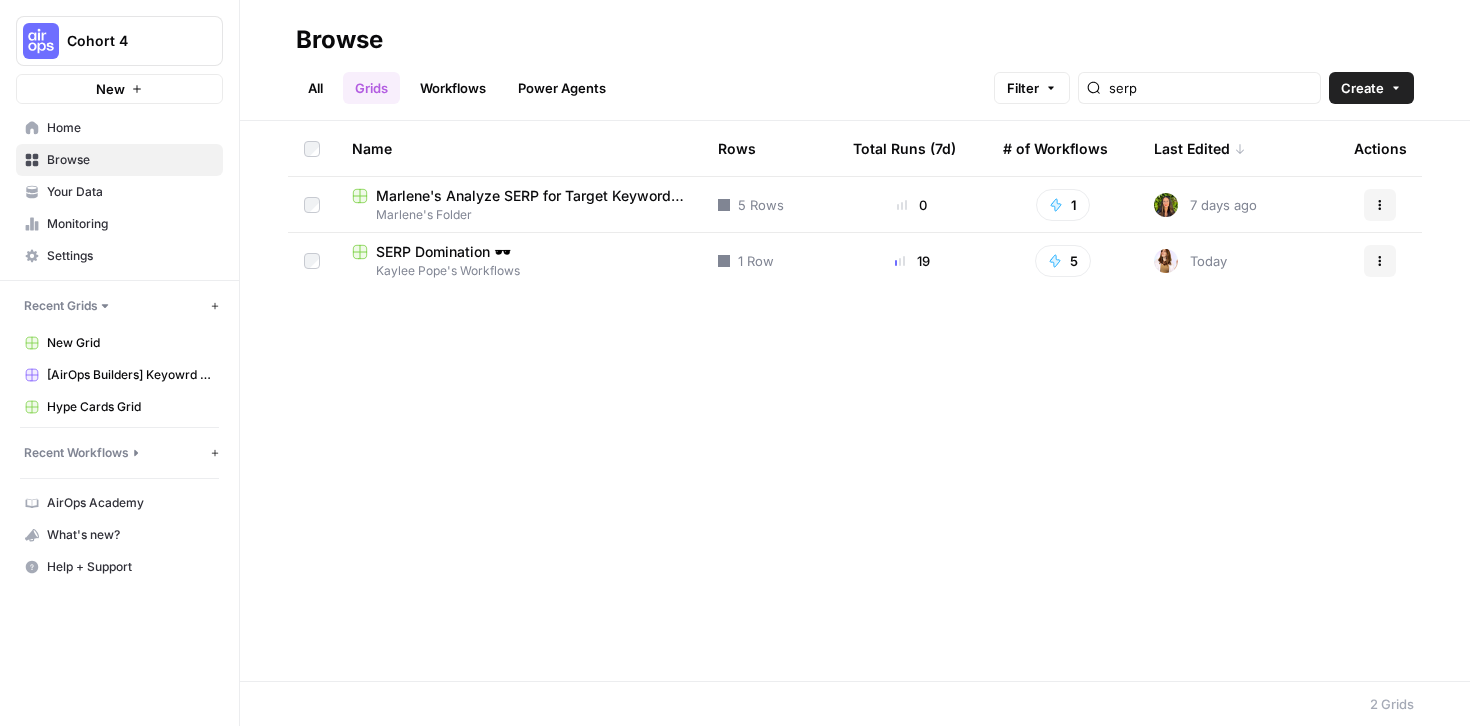 click on "Actions" at bounding box center [1380, 261] 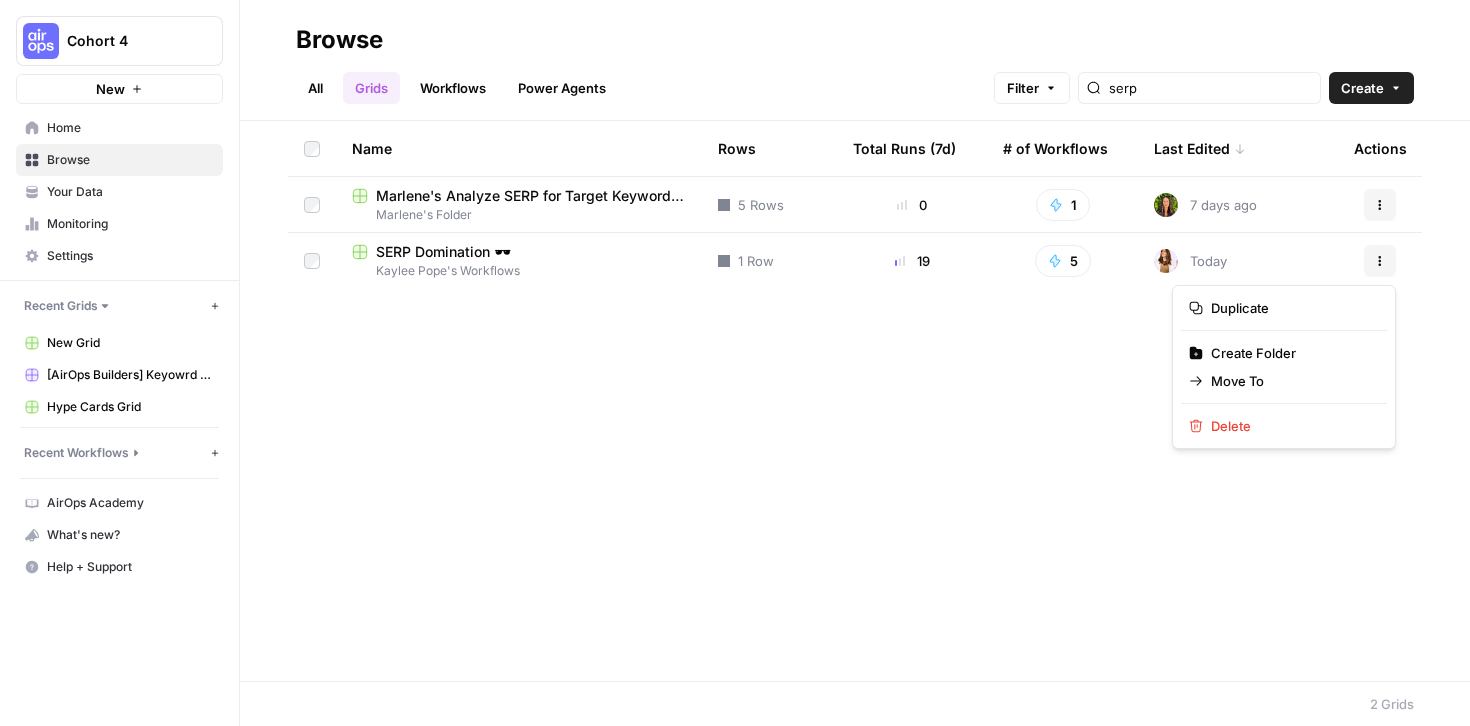 click on "Duplicate Create Folder Move To Delete" at bounding box center [1284, 367] 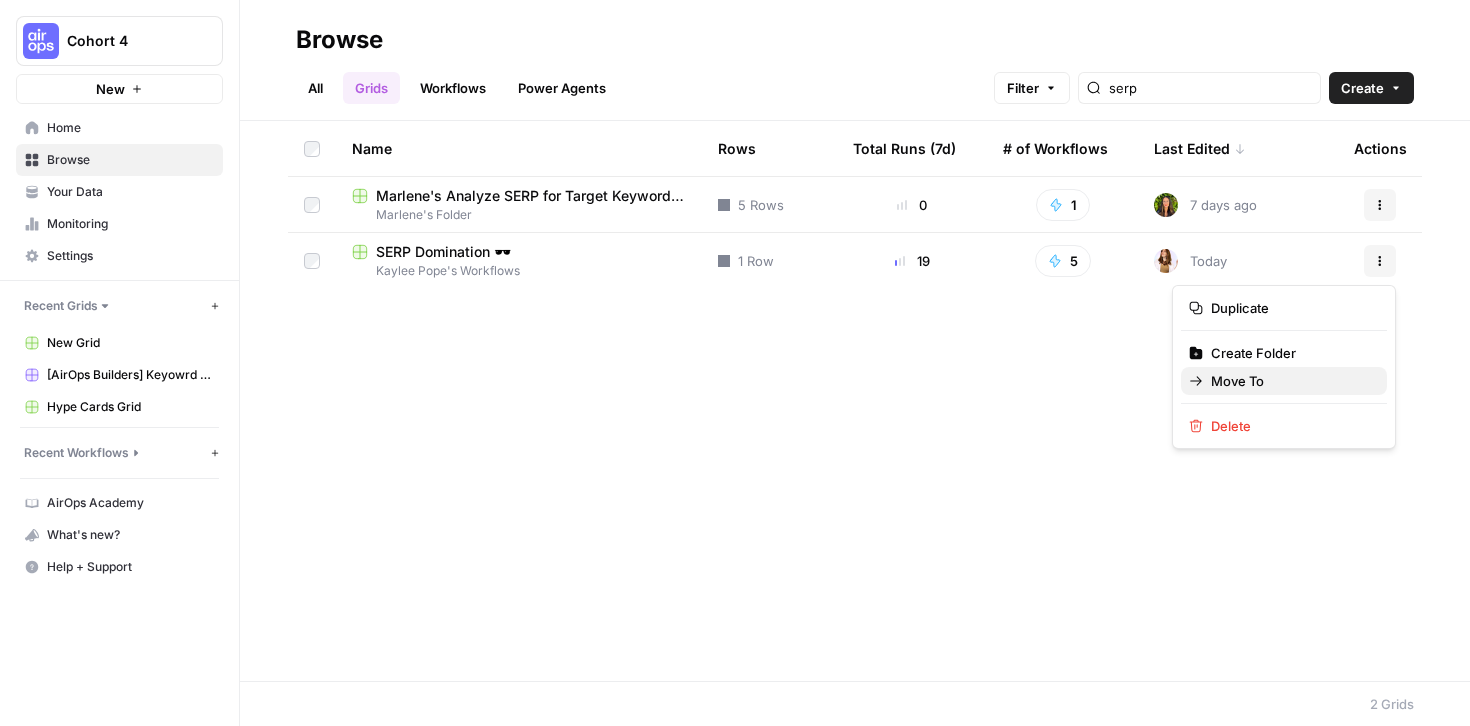 click on "Move To" at bounding box center (1291, 381) 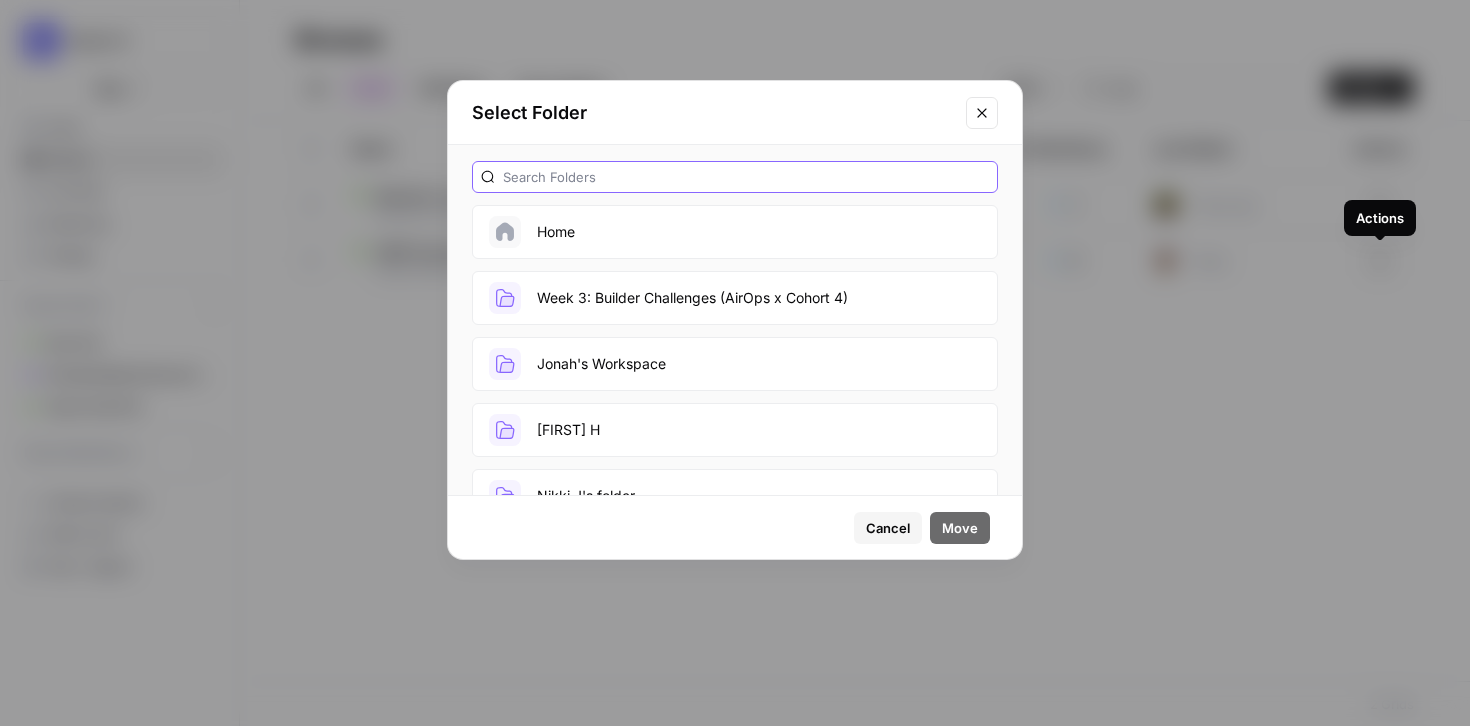 click at bounding box center (746, 177) 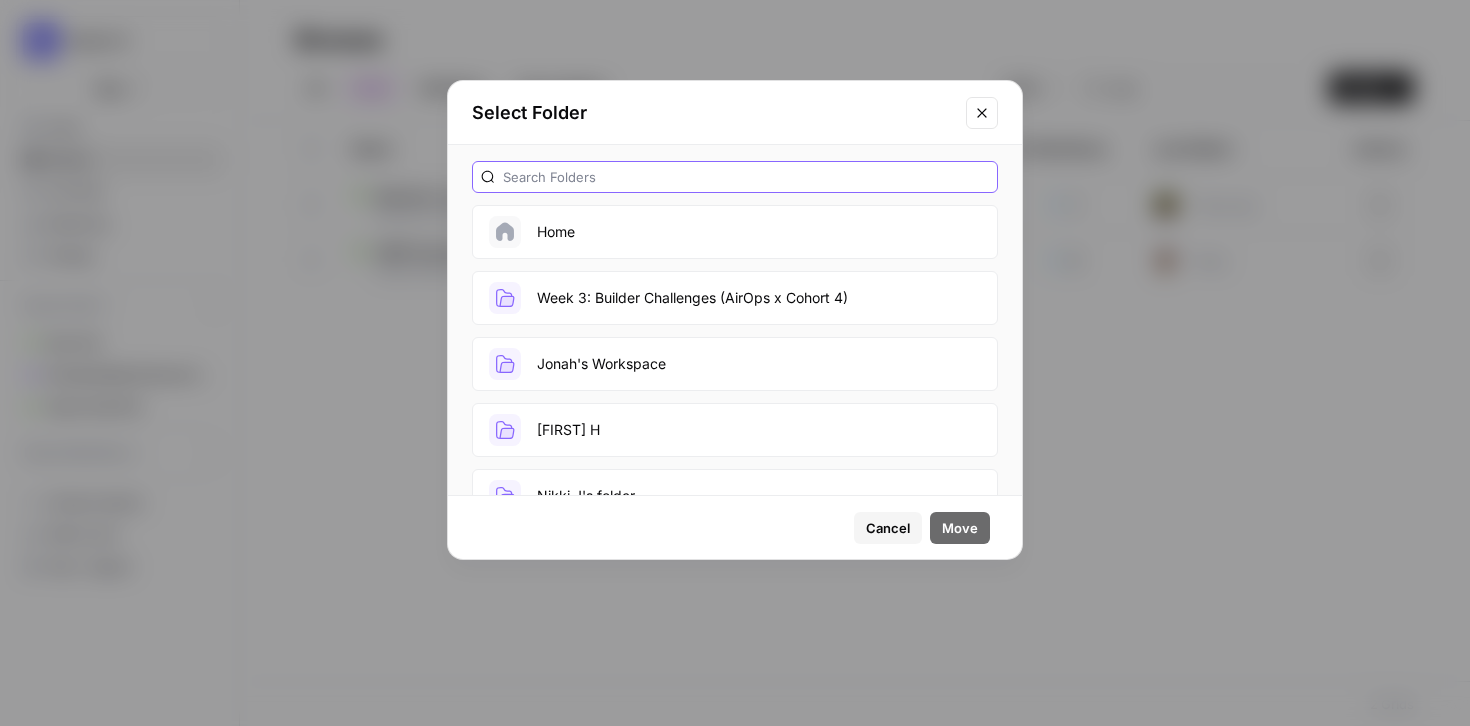 type on "Kaylee" 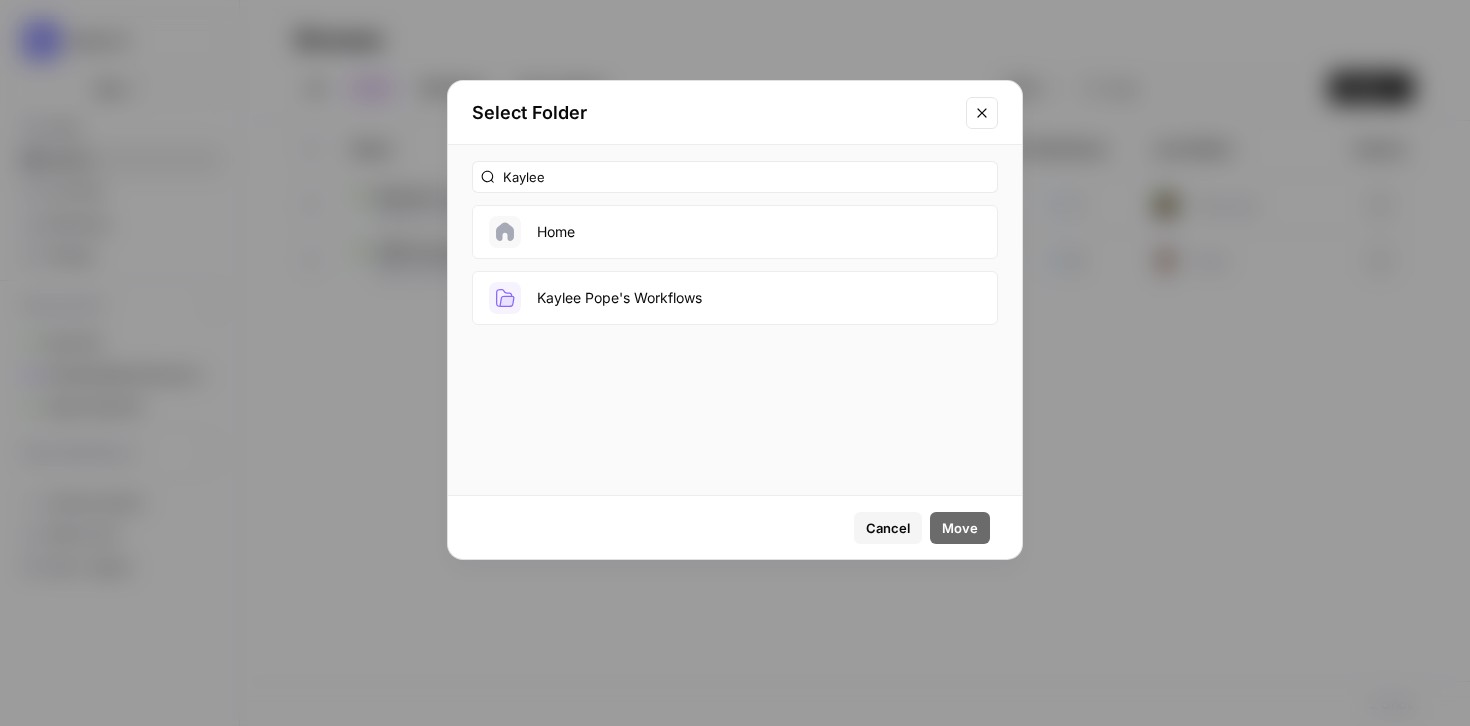 click on "Kaylee Pope's Workflows" at bounding box center (735, 298) 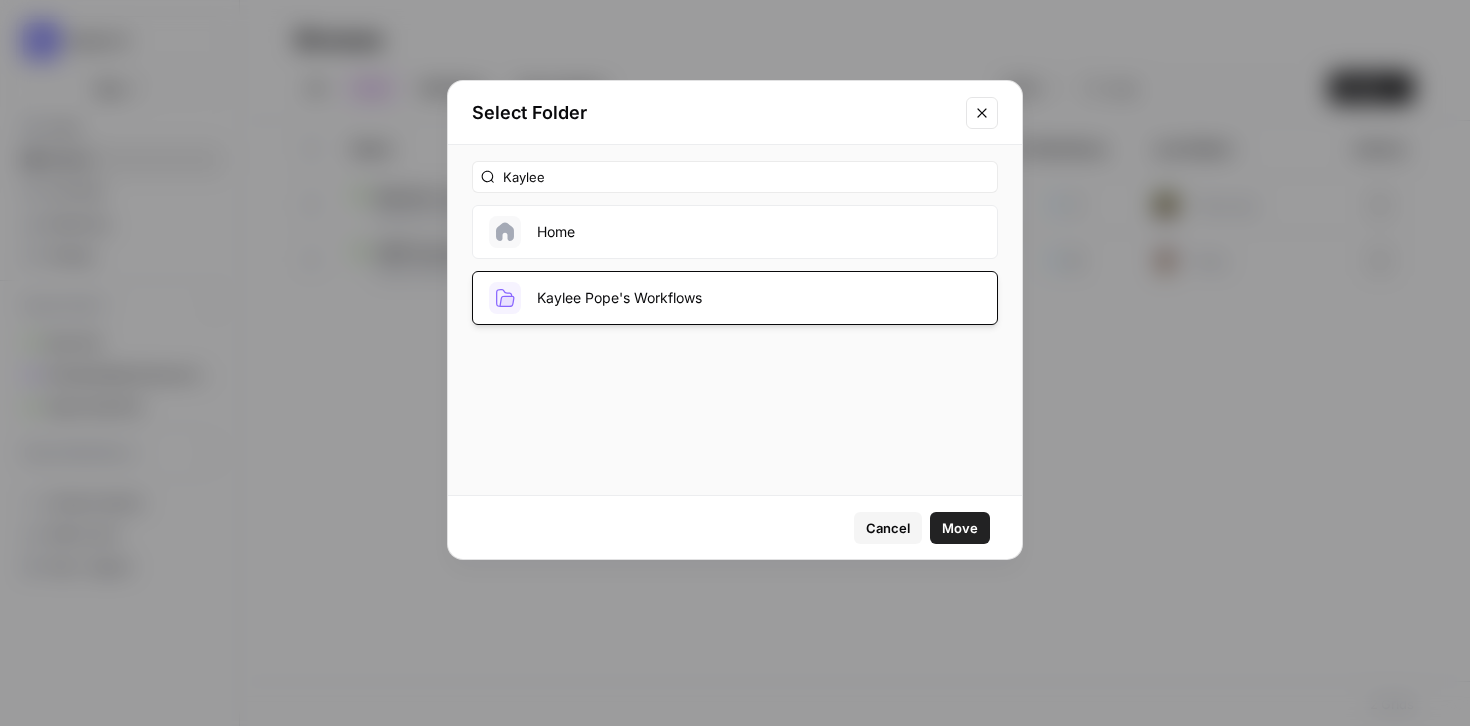 click on "Move" at bounding box center [960, 528] 